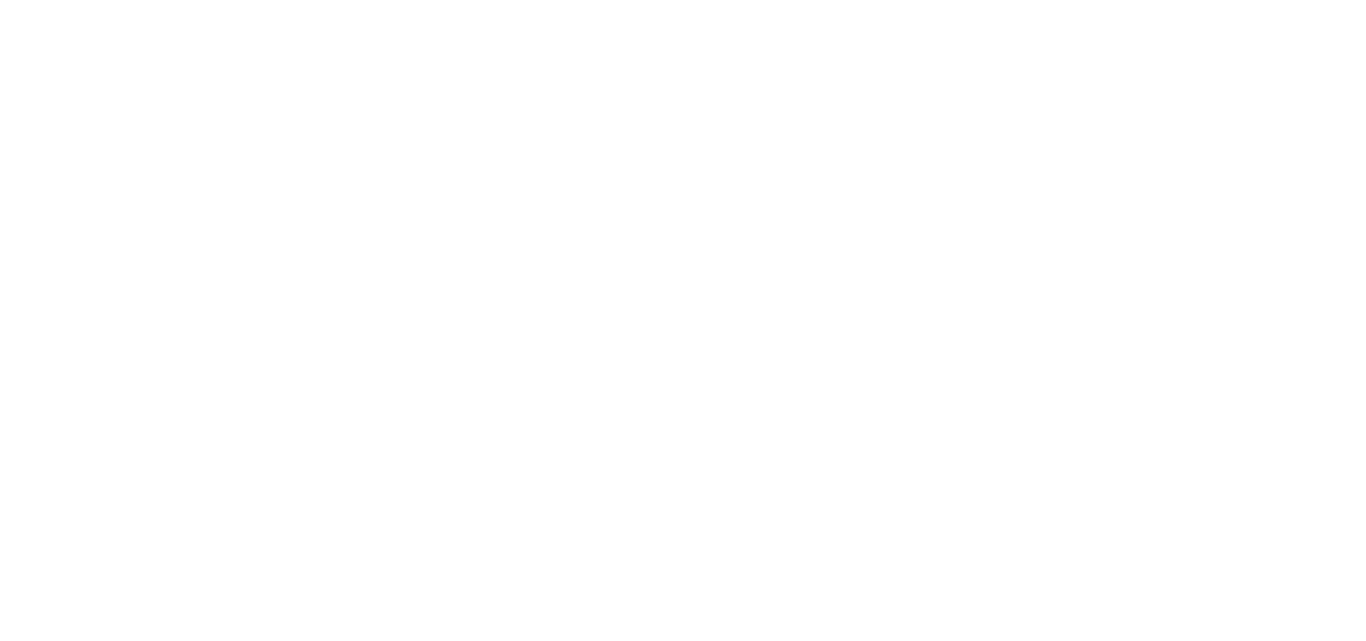 scroll, scrollTop: 0, scrollLeft: 0, axis: both 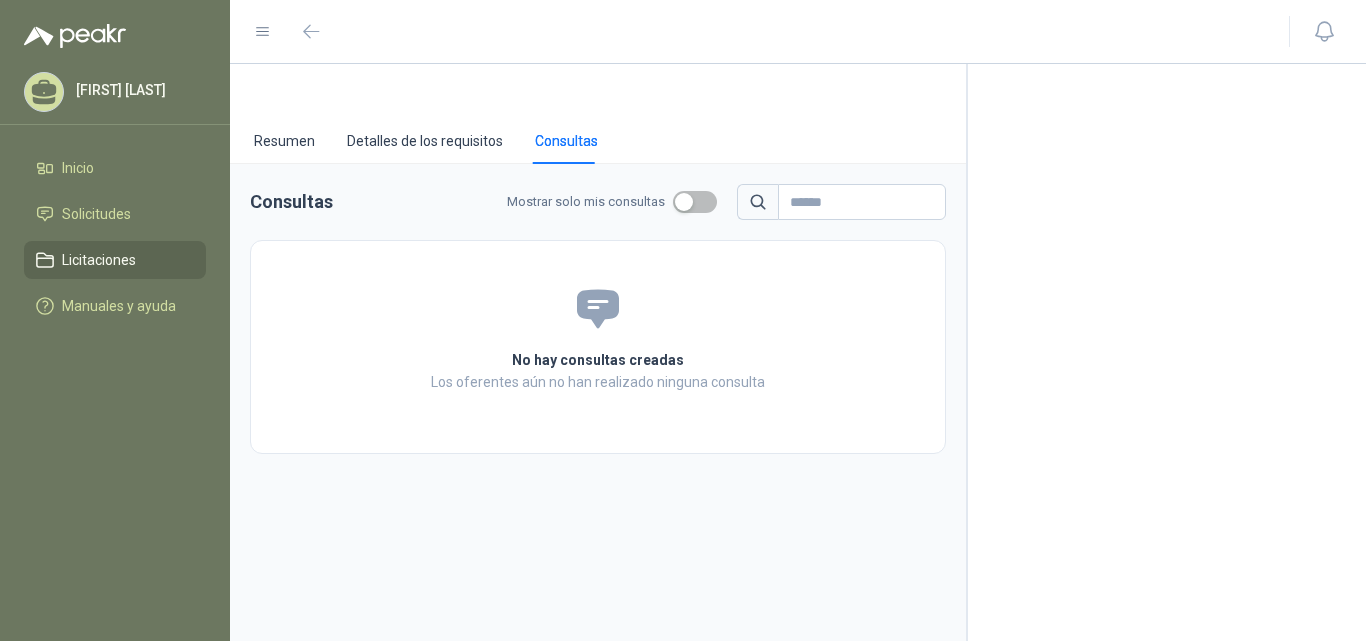 click on "Licitaciones" at bounding box center [99, 260] 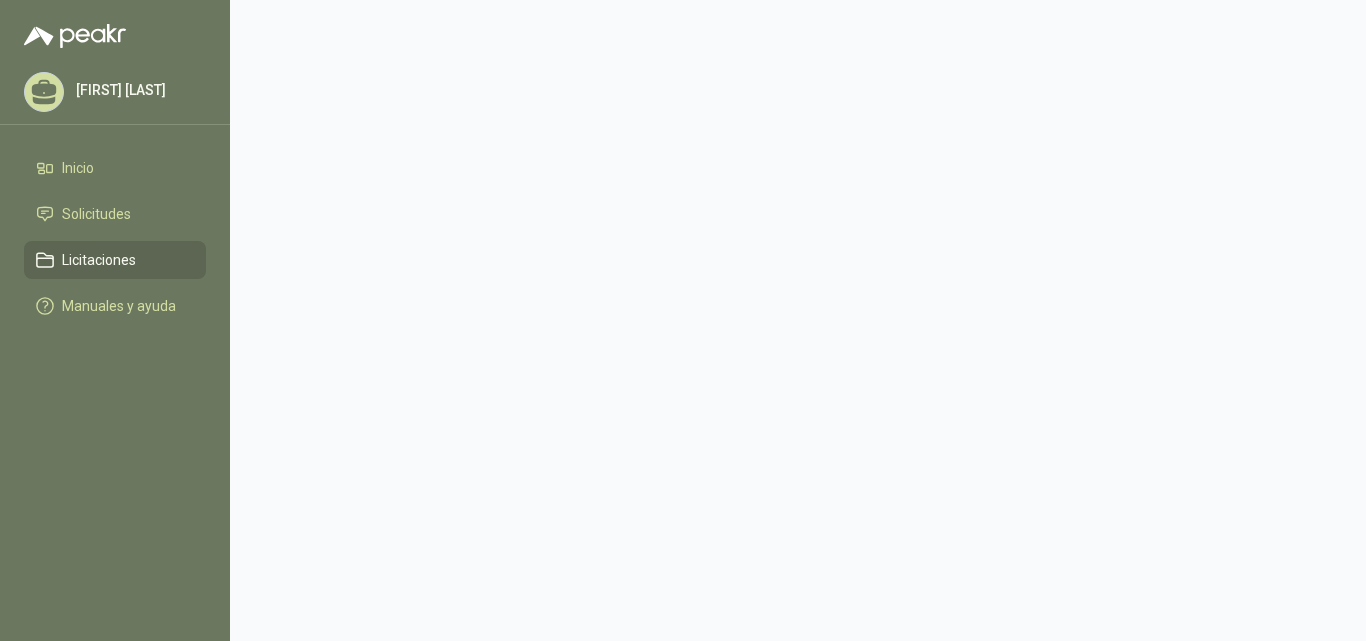 click 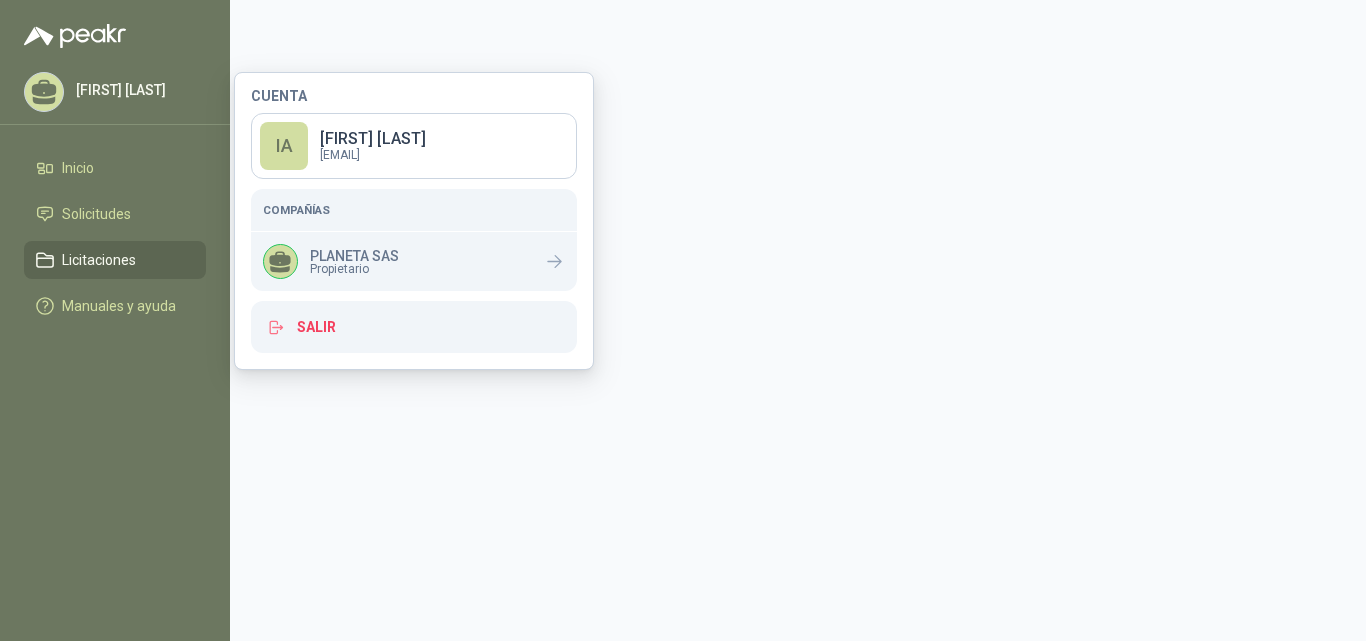 click on "Licitaciones" at bounding box center [99, 260] 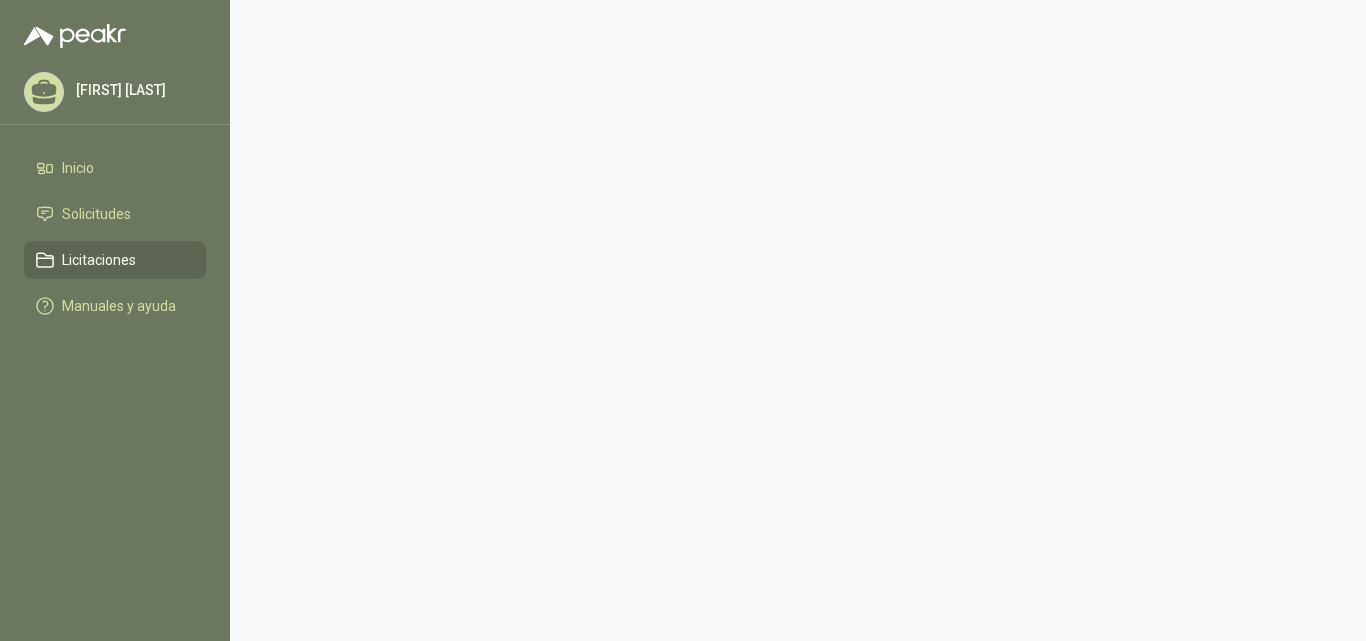 click on "Licitaciones" at bounding box center (99, 260) 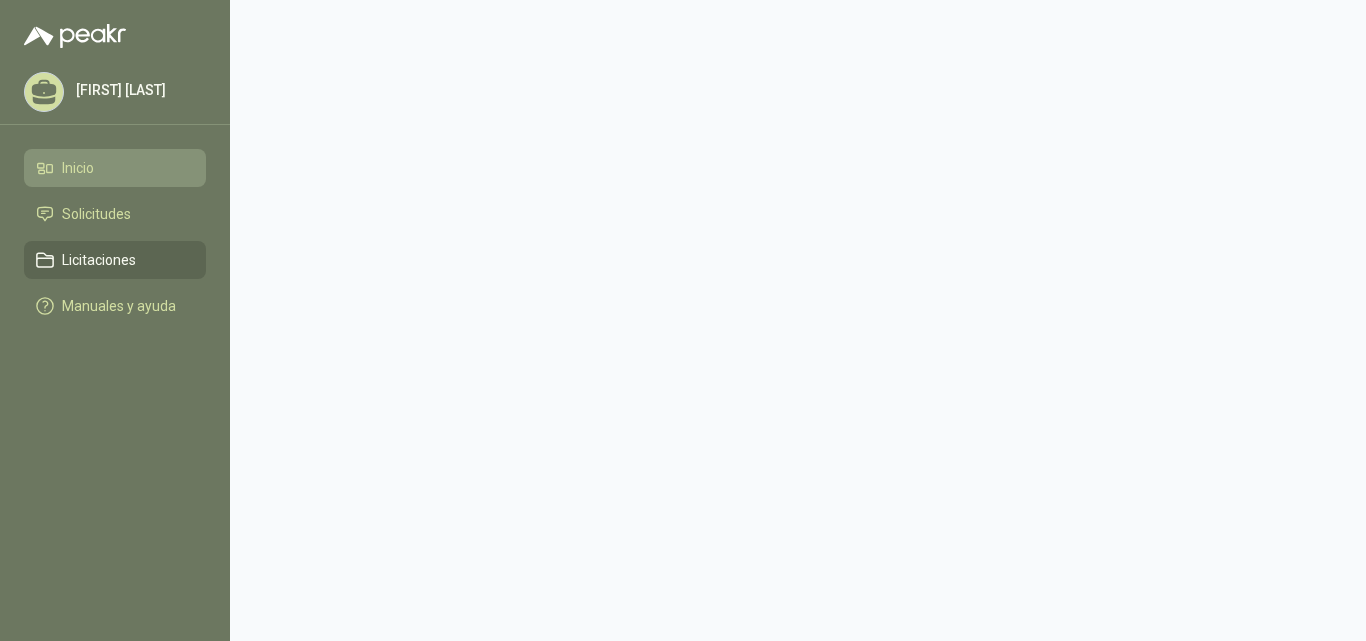 click on "Inicio" at bounding box center [78, 168] 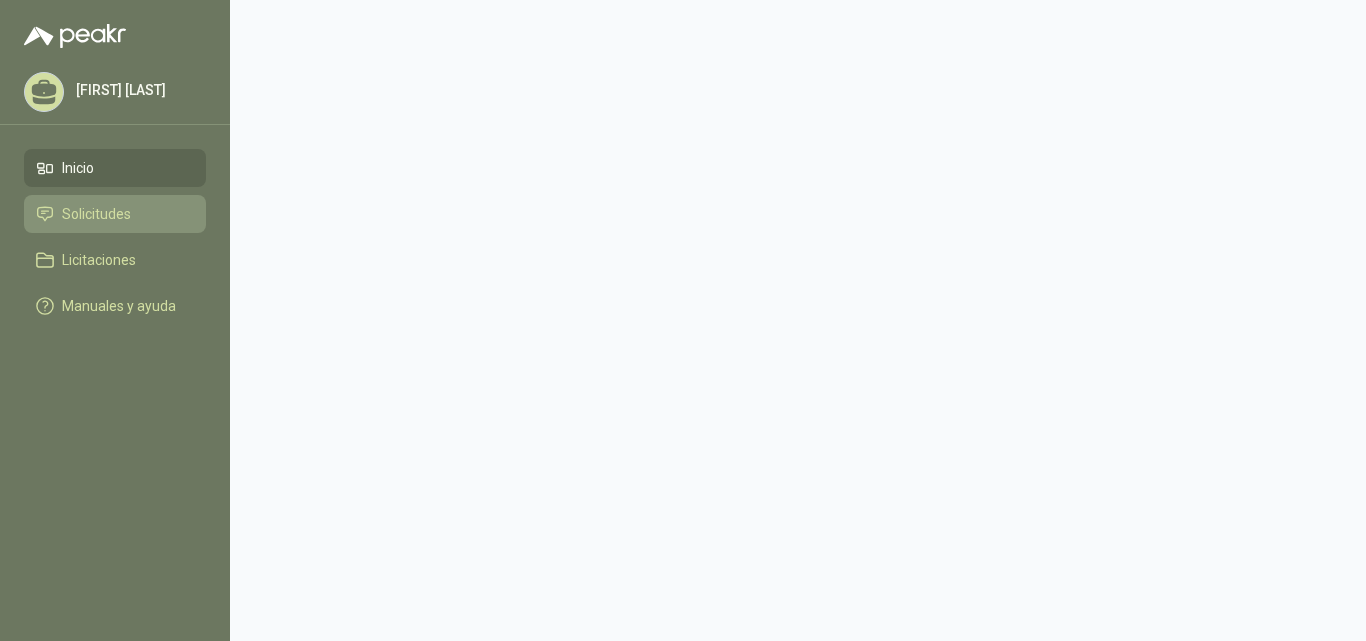 click on "Solicitudes" at bounding box center [96, 214] 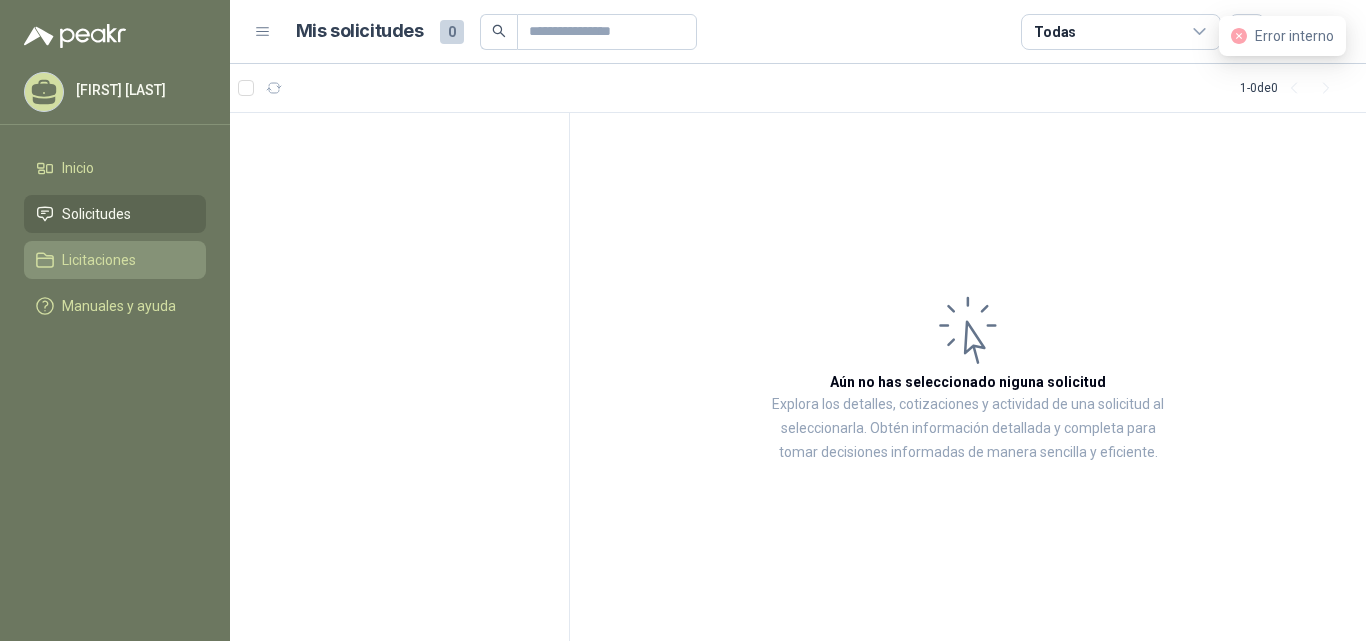 click on "Licitaciones" at bounding box center (99, 260) 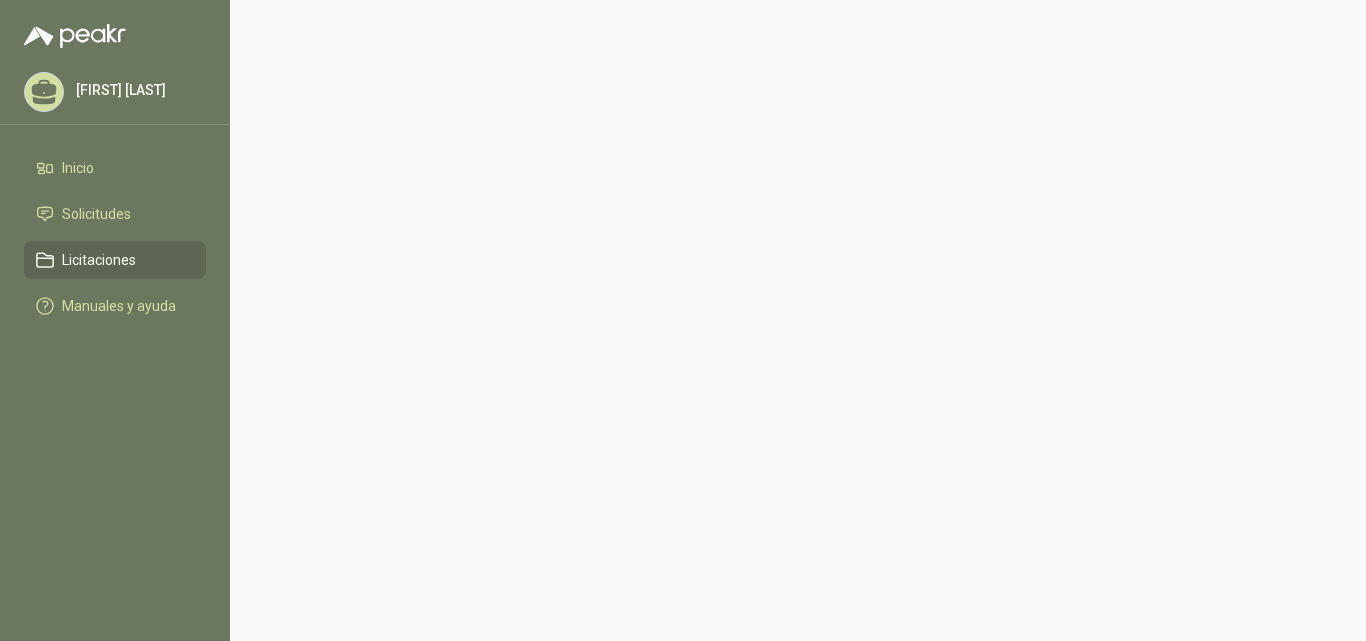 click at bounding box center (798, 320) 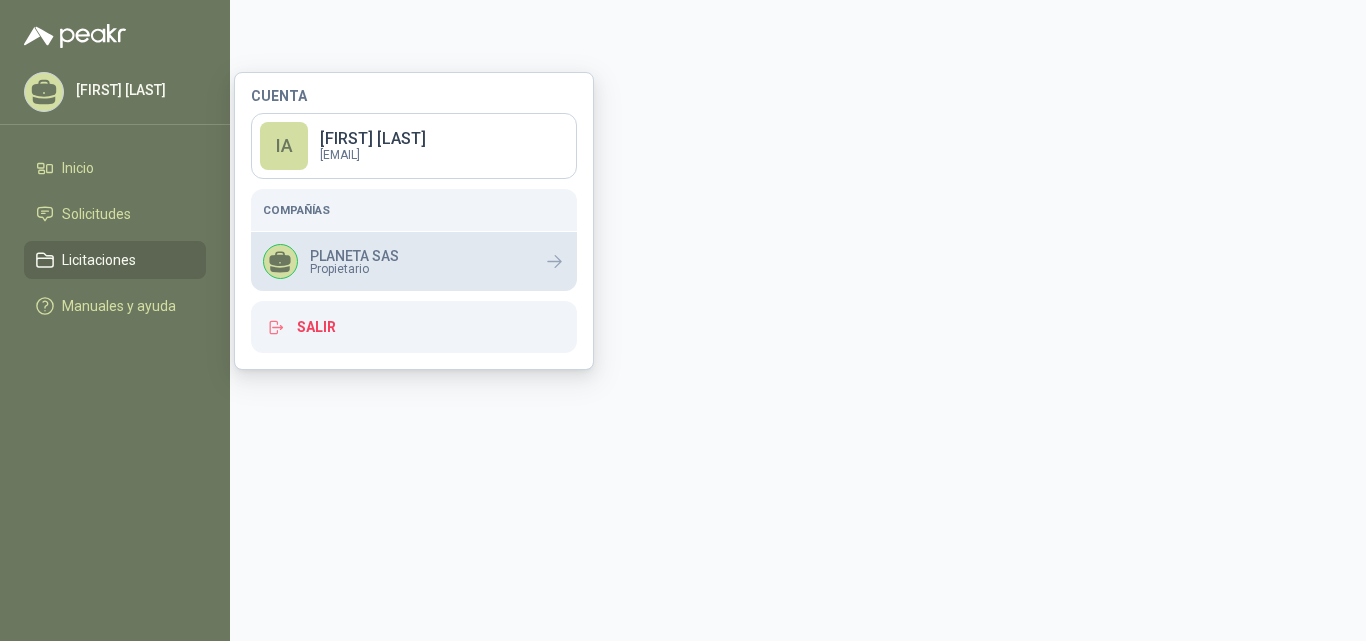 click on "PLANETA SAS Propietario" at bounding box center [414, 261] 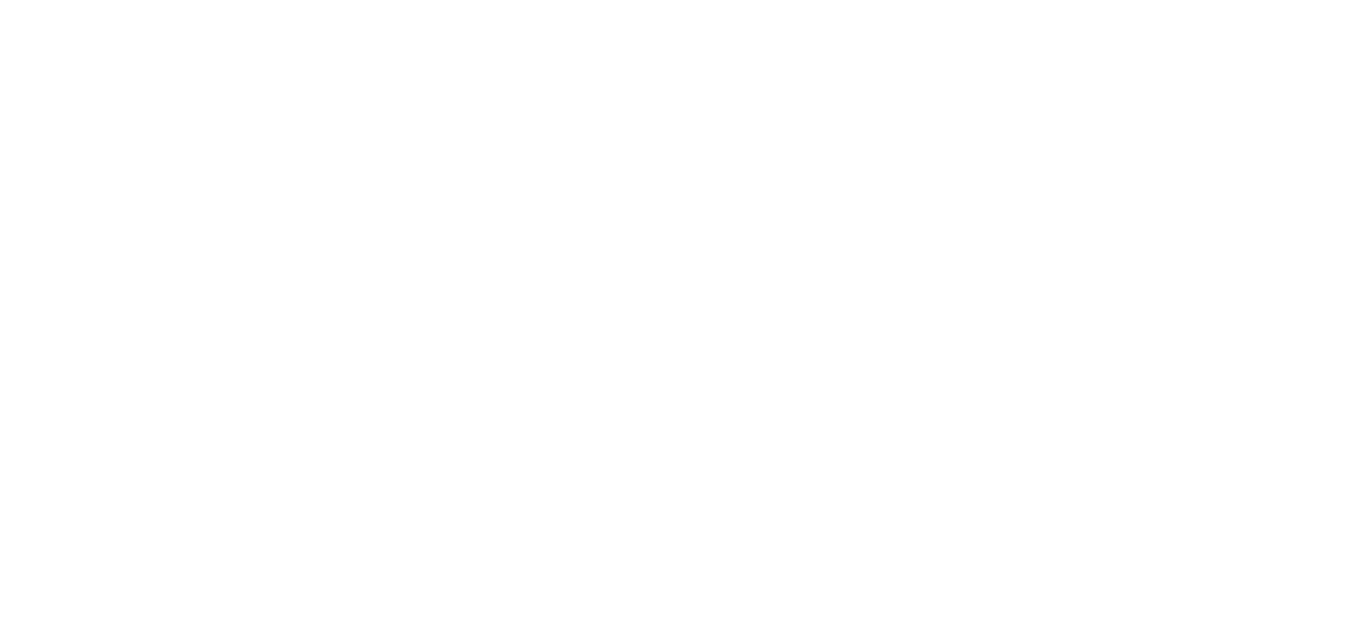 scroll, scrollTop: 0, scrollLeft: 0, axis: both 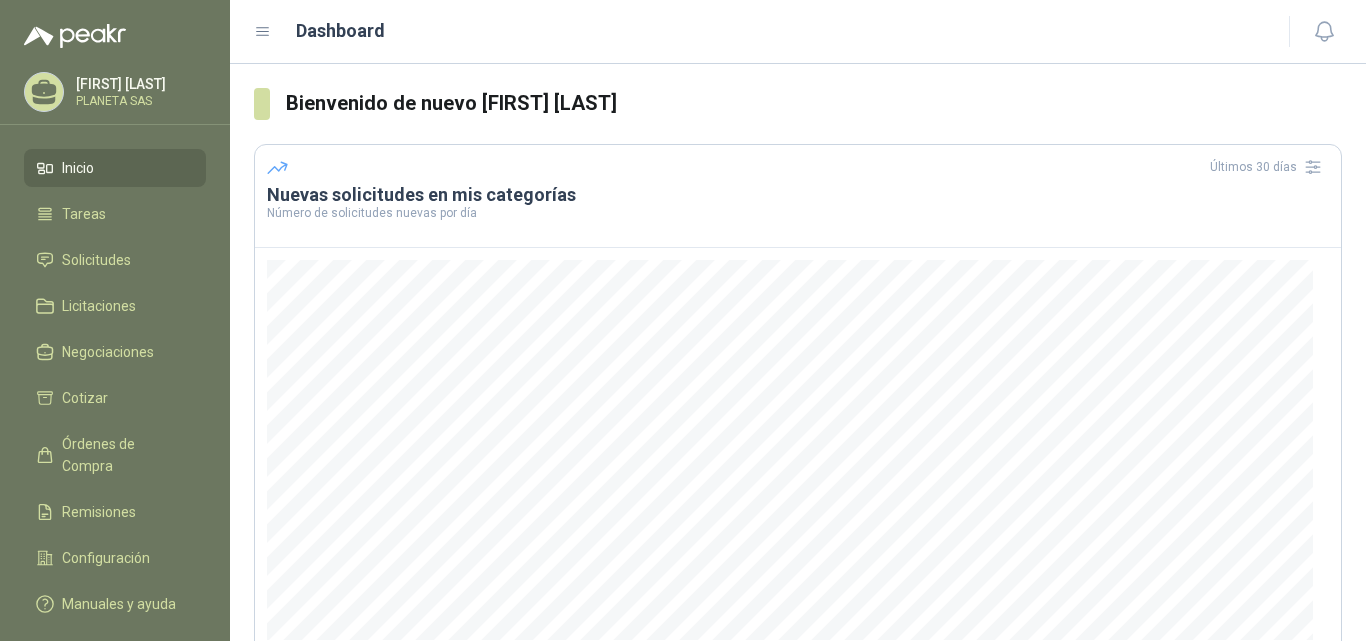 click on "[FIRST]   [LAST]" at bounding box center (138, 84) 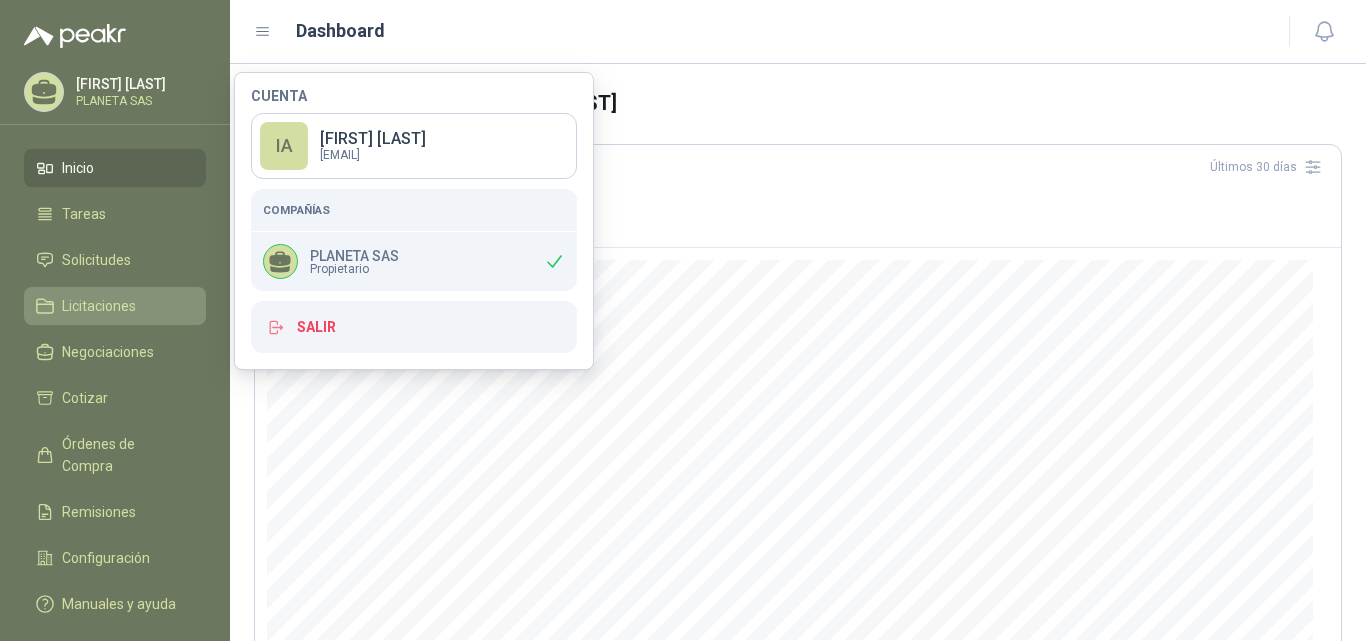 click on "Licitaciones" at bounding box center [99, 306] 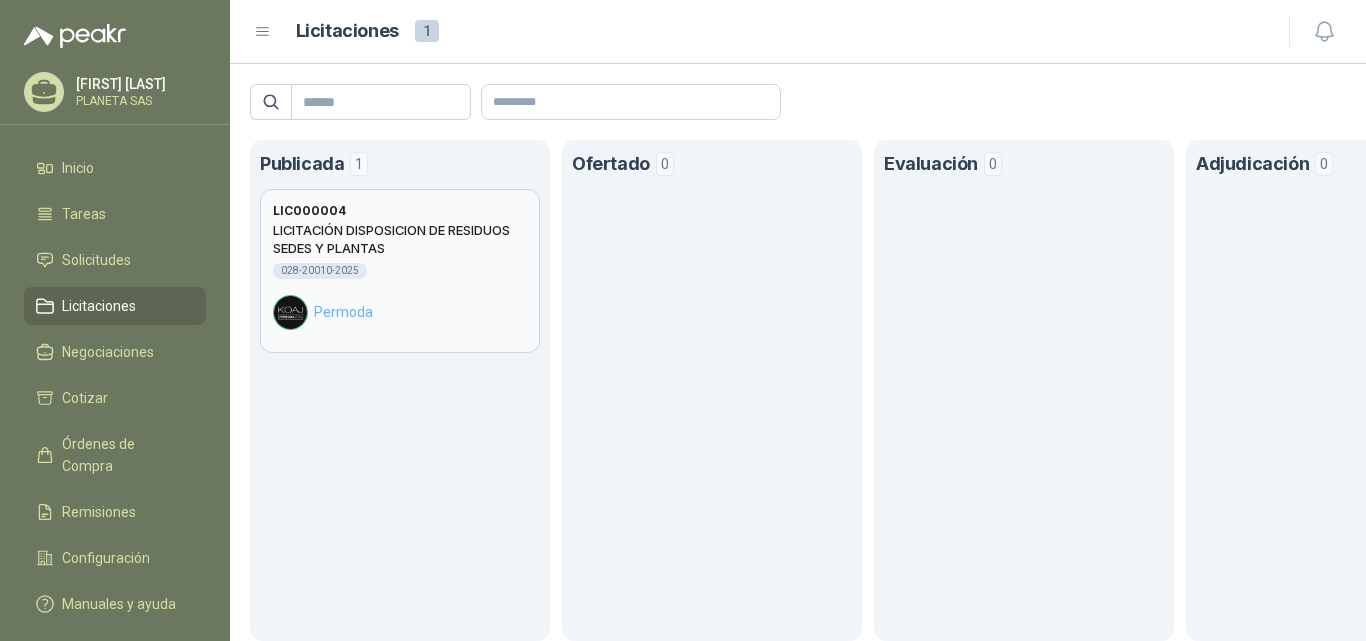 click on "LICITACIÓN DISPOSICION DE RESIDUOS SEDES Y PLANTAS" at bounding box center (400, 239) 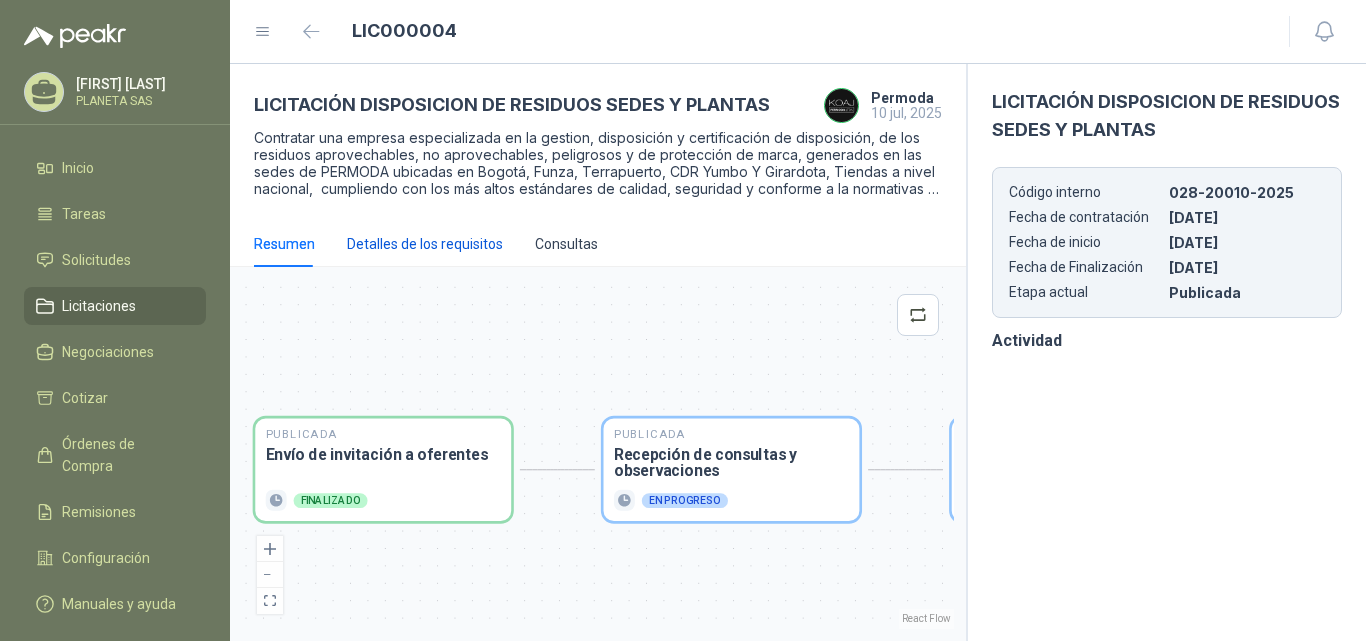 click on "Detalles de los requisitos" at bounding box center [425, 244] 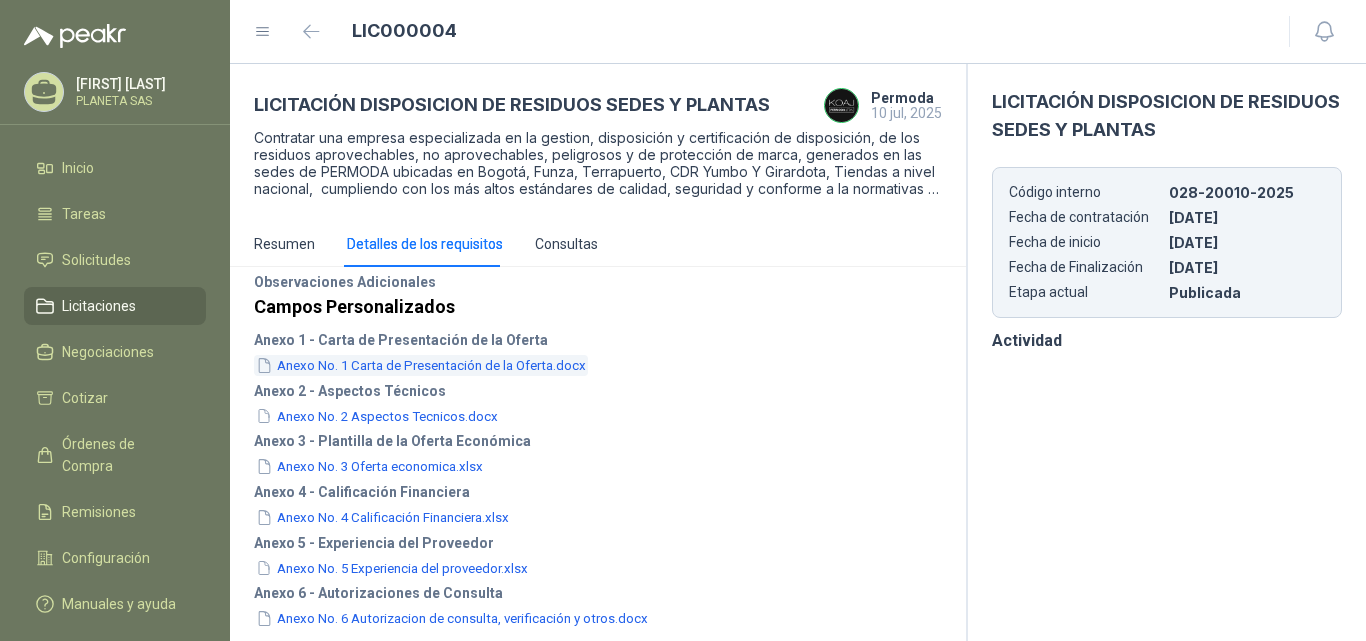 scroll, scrollTop: 663, scrollLeft: 0, axis: vertical 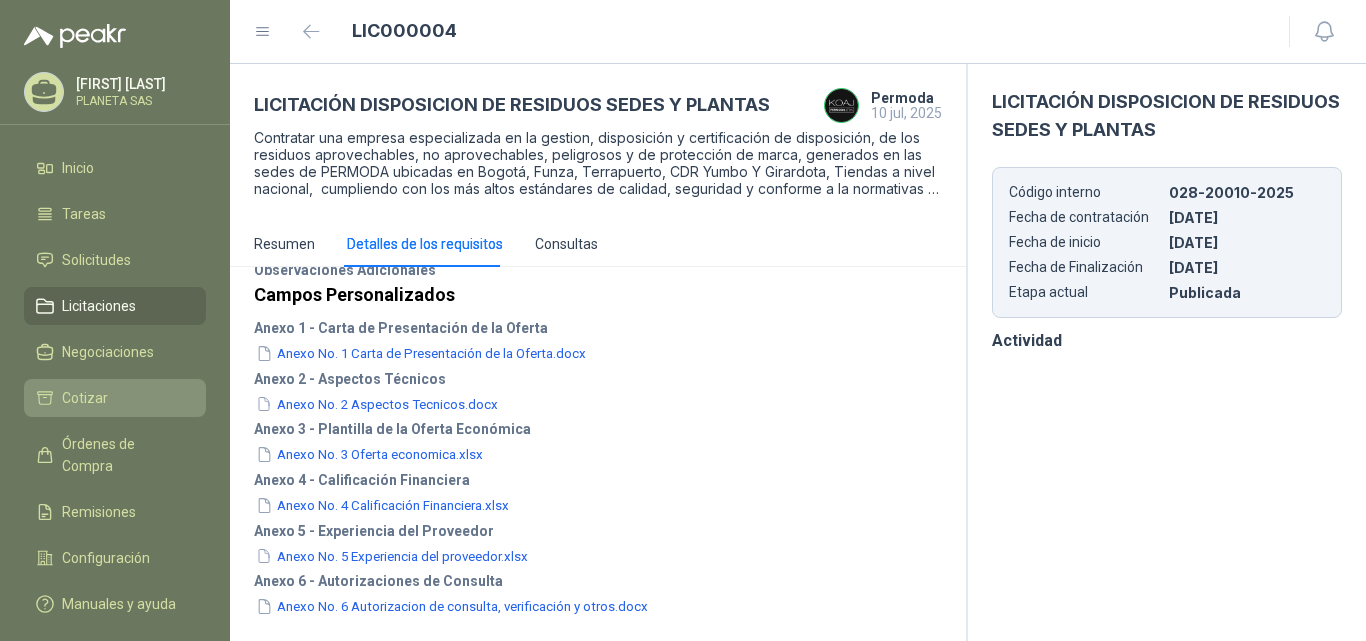 click on "Cotizar" at bounding box center (85, 398) 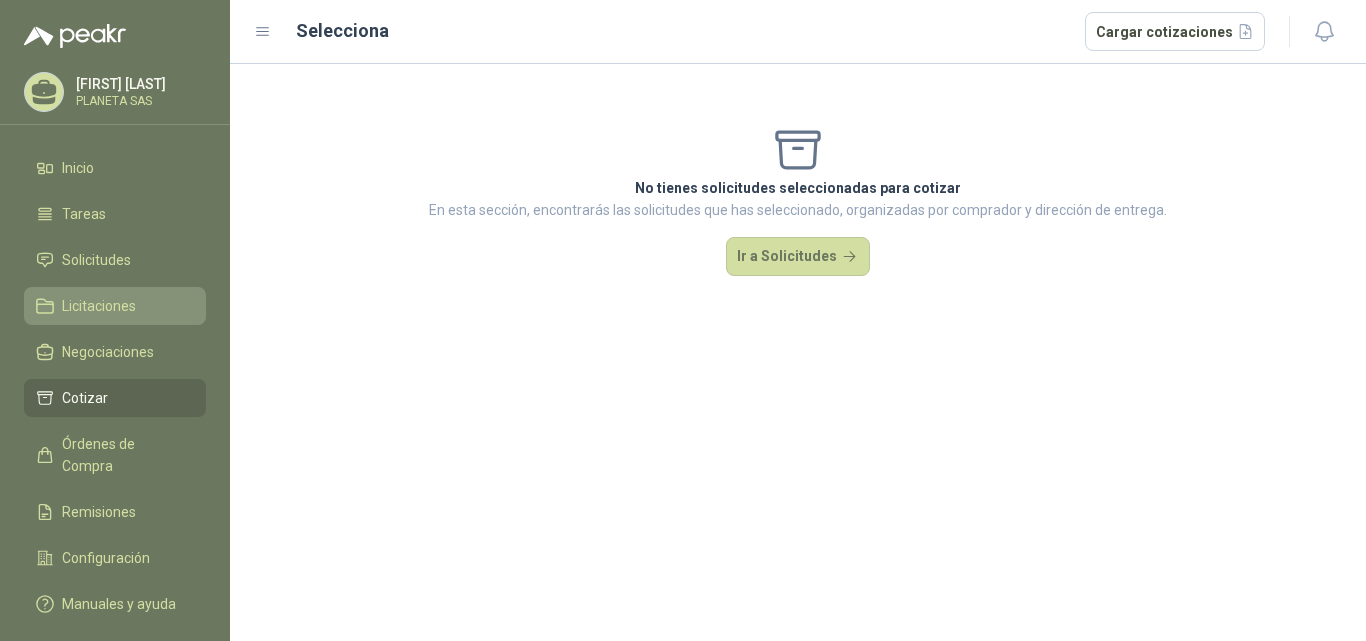 click on "Licitaciones" at bounding box center (99, 306) 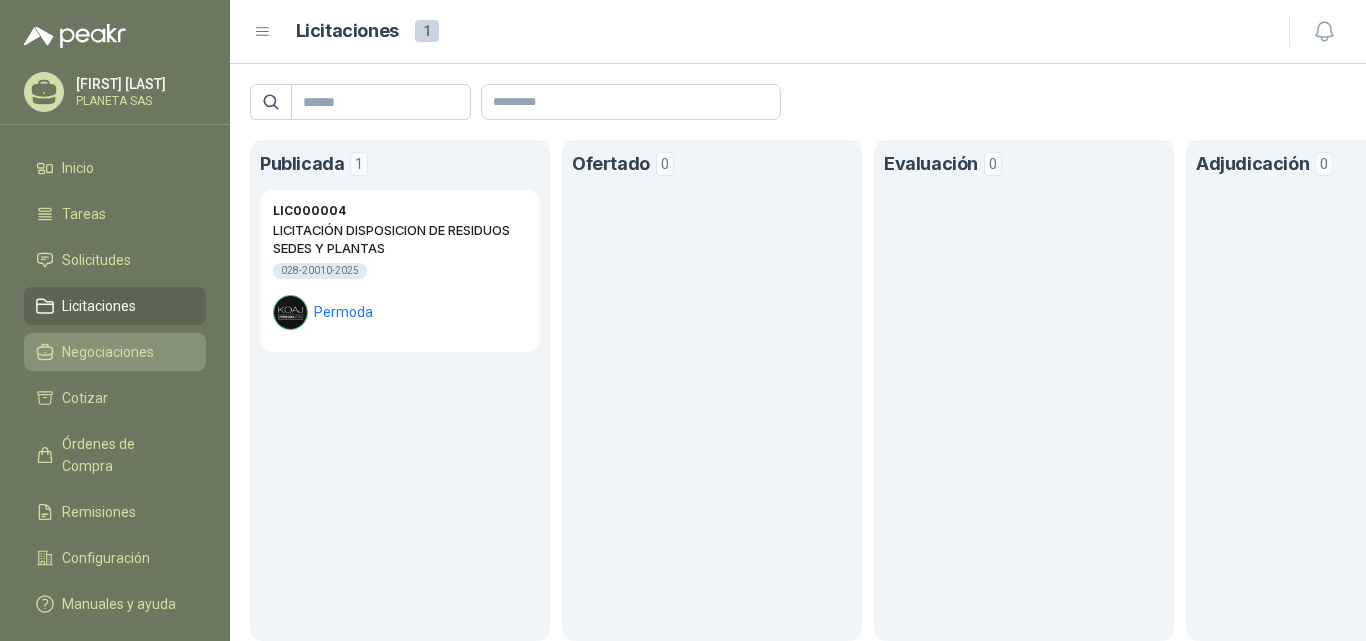 click on "Negociaciones" at bounding box center [108, 352] 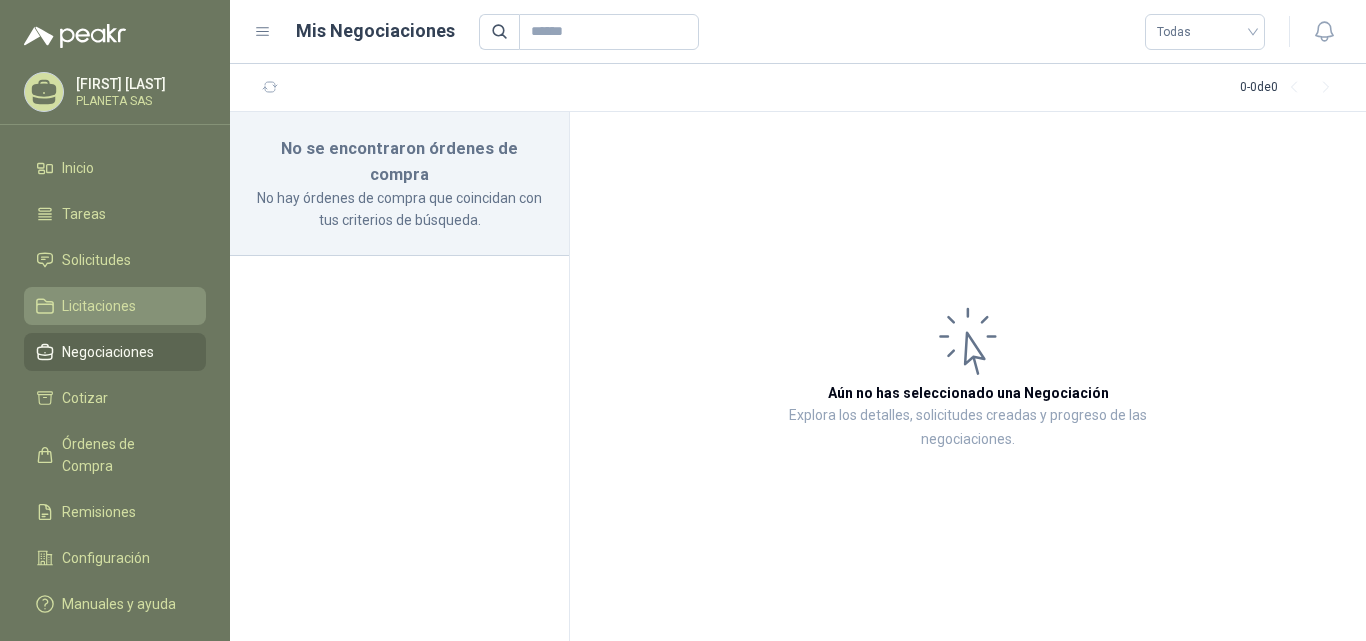 click on "Licitaciones" at bounding box center (99, 306) 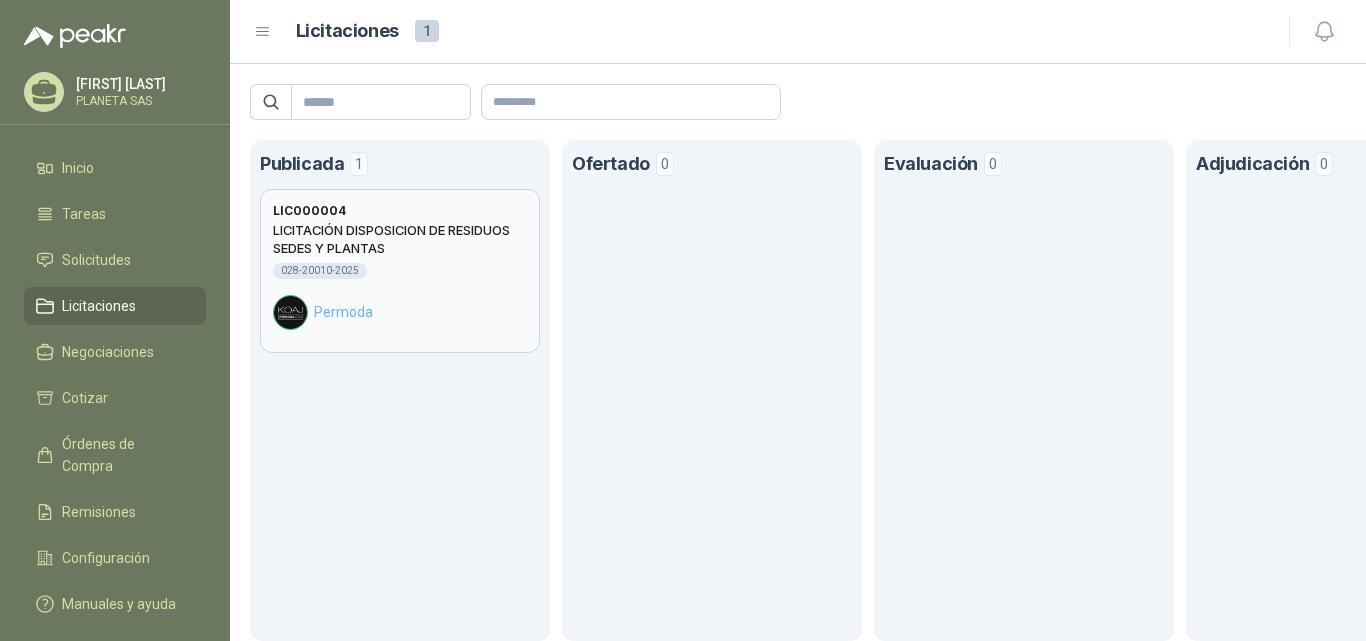 click on "LICITACIÓN DISPOSICION DE RESIDUOS SEDES Y PLANTAS" at bounding box center [400, 239] 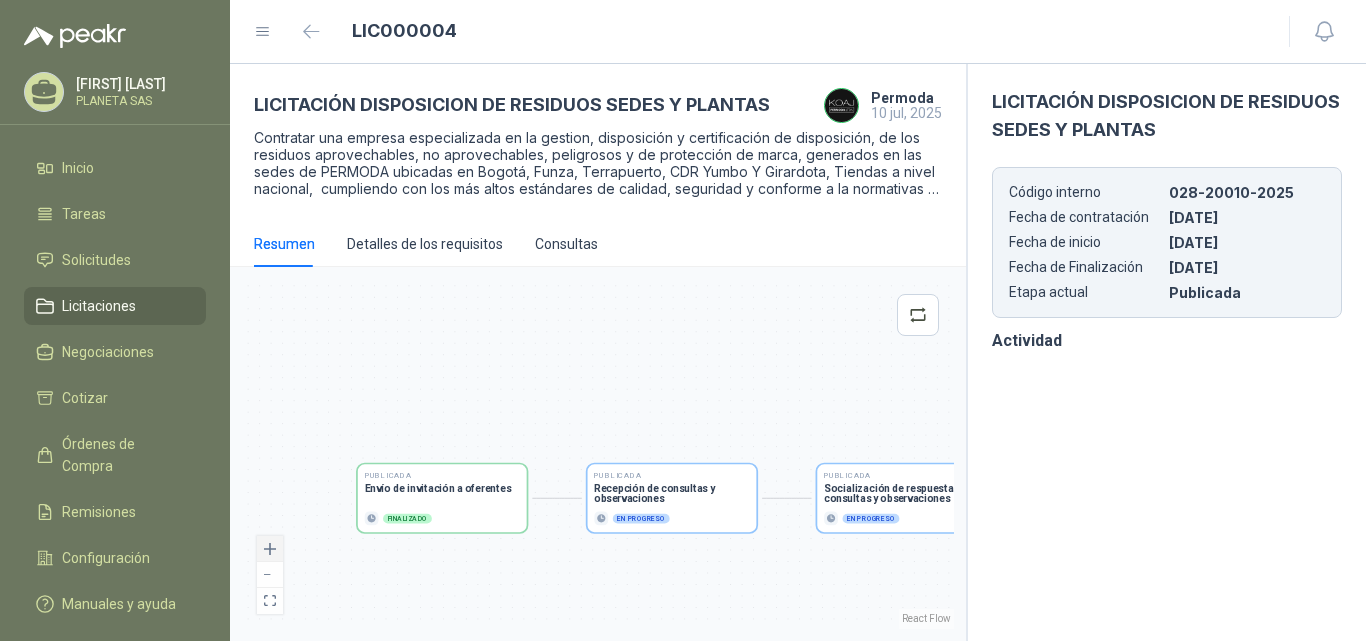 click 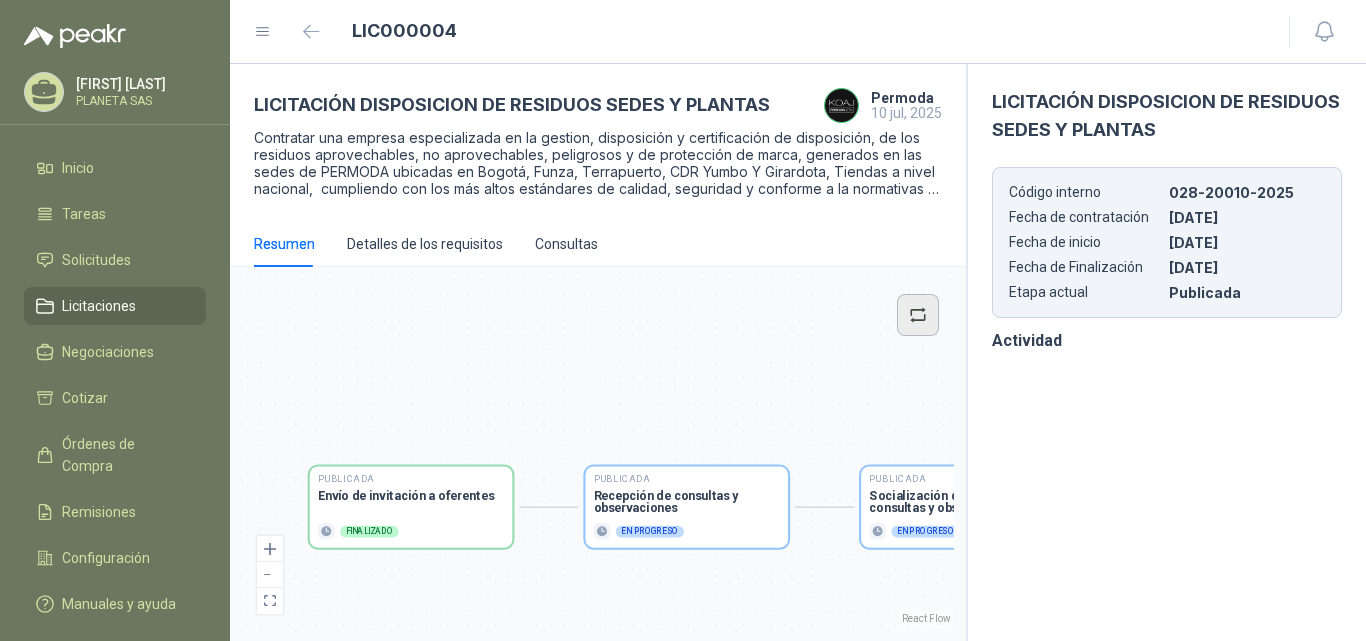 click at bounding box center (918, 315) 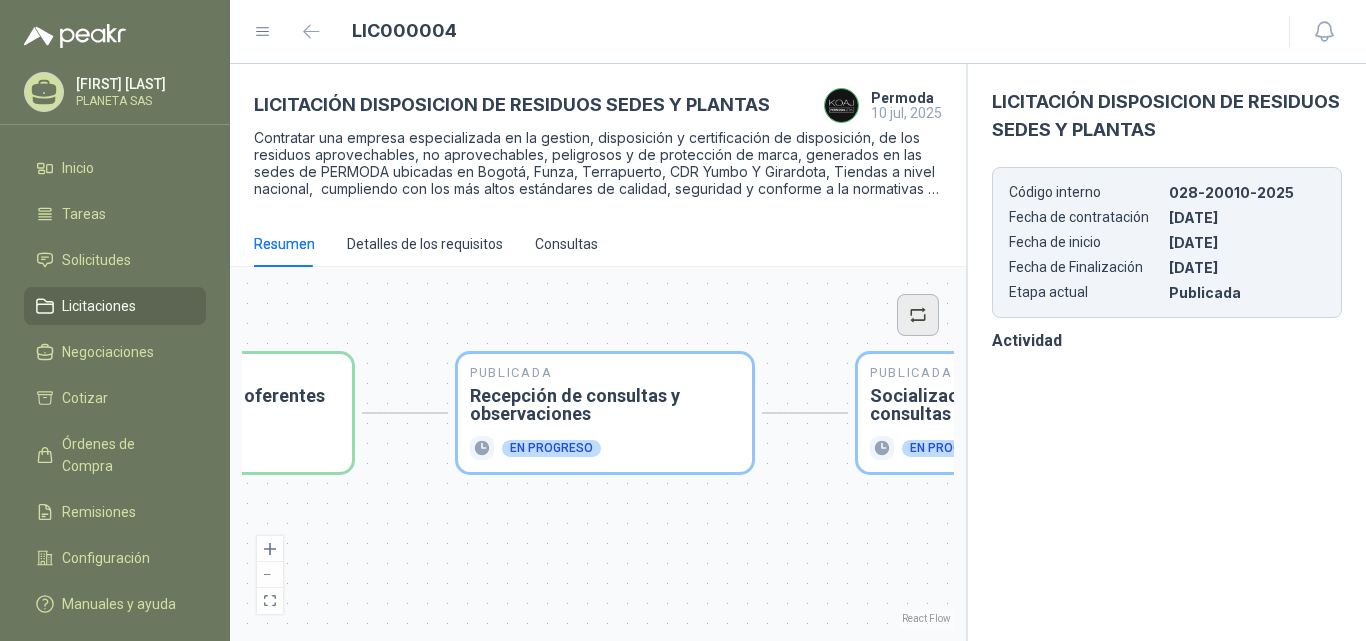 click at bounding box center (918, 315) 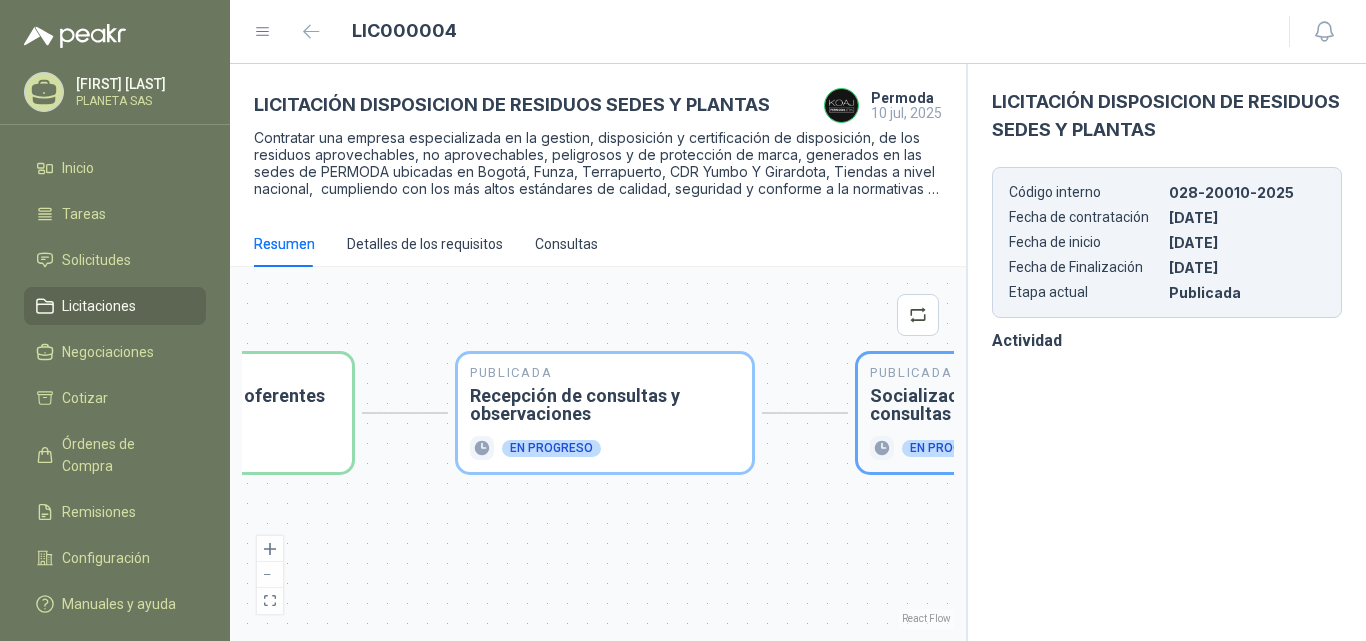 click on "Socialización de respuestas a consultas y observaciones" at bounding box center (1005, 405) 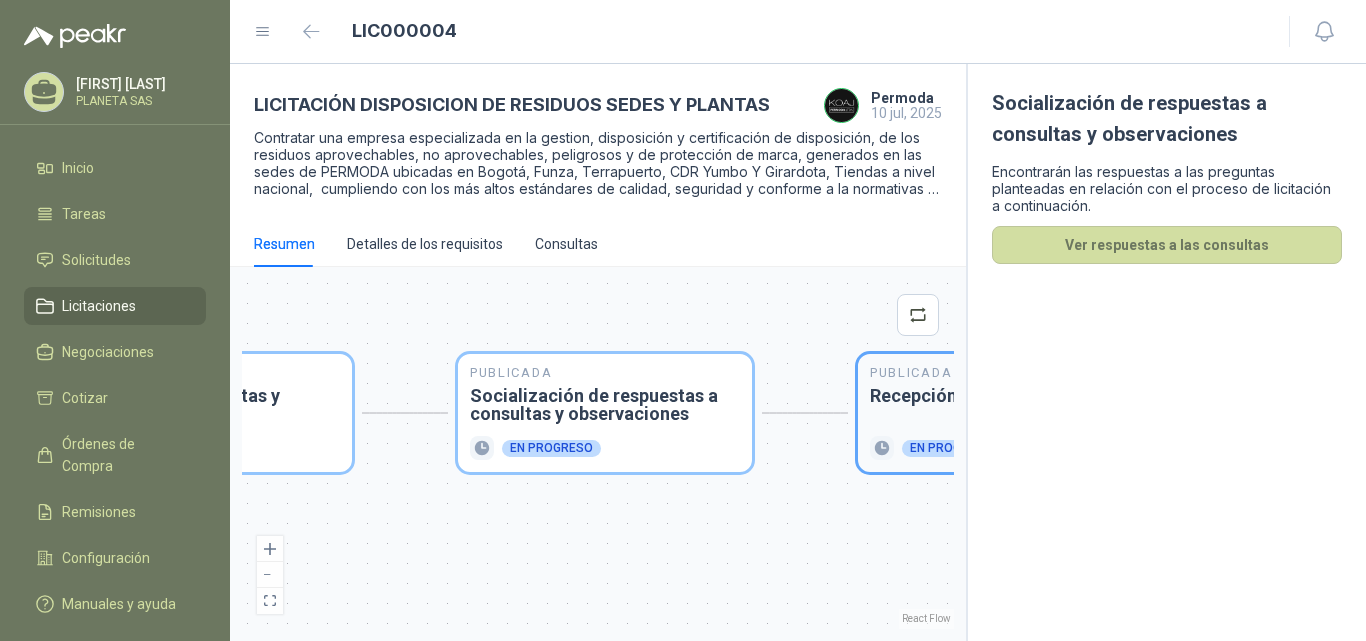 click on "Recepción de ofertas" at bounding box center (1005, 396) 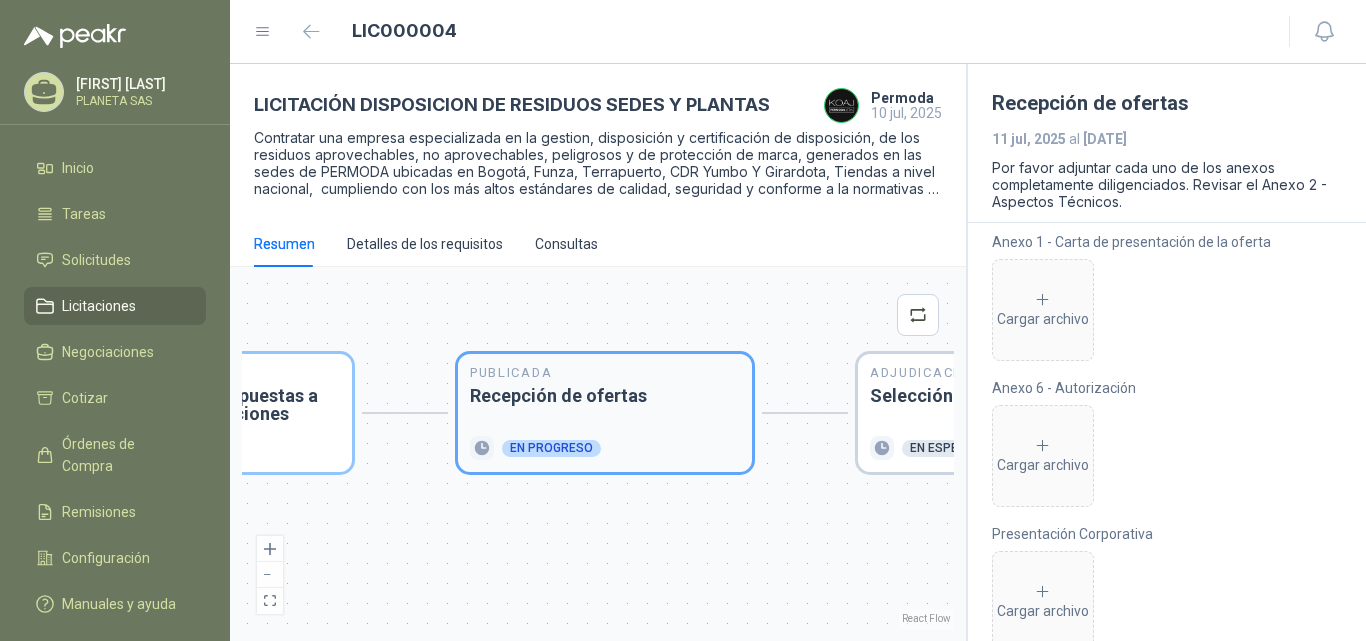 click on "En progreso" at bounding box center (551, 448) 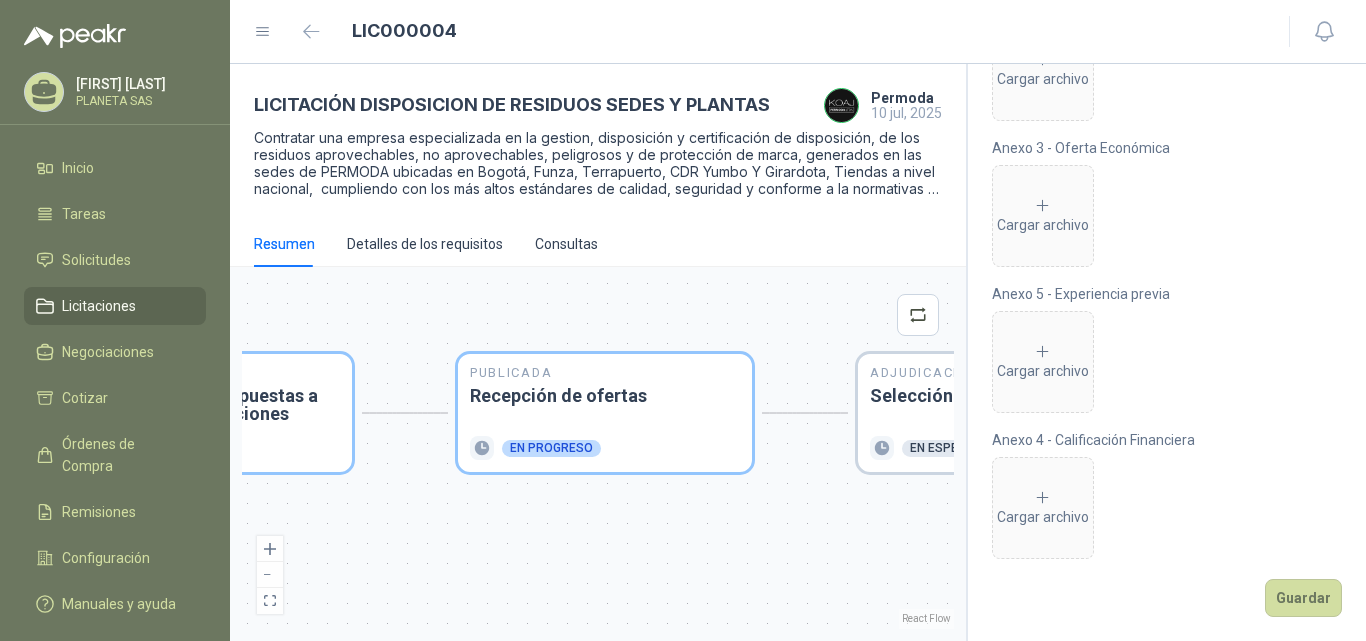 scroll, scrollTop: 0, scrollLeft: 0, axis: both 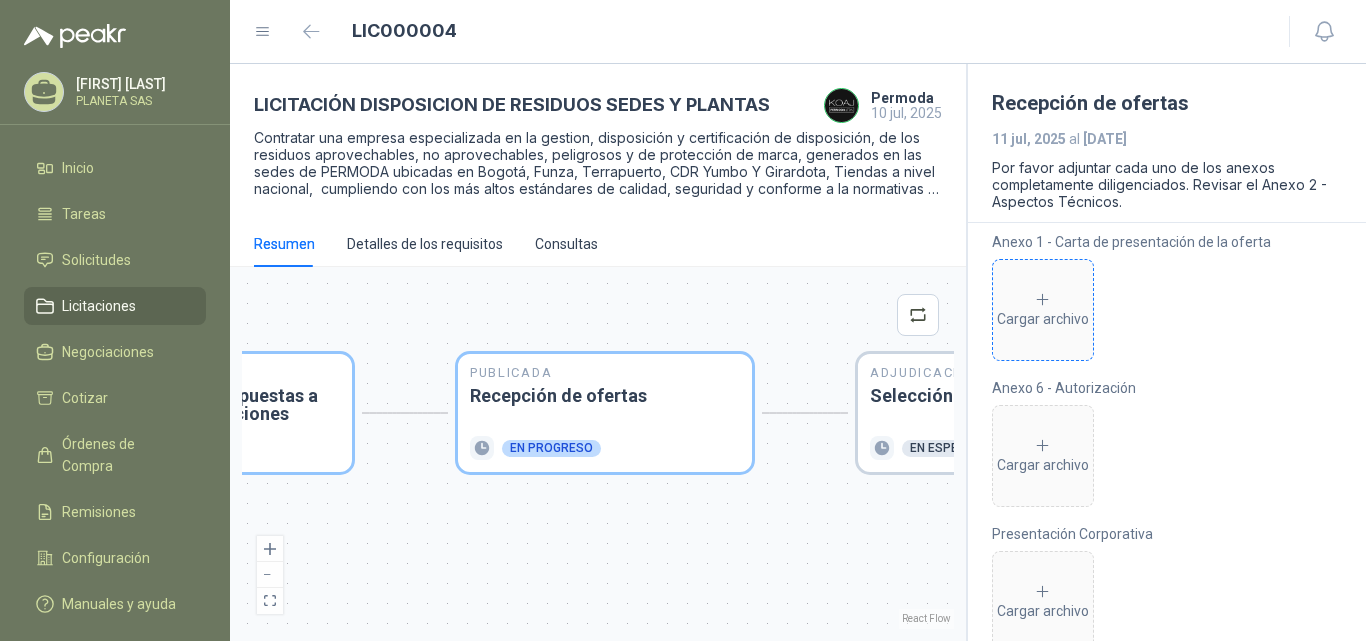 click 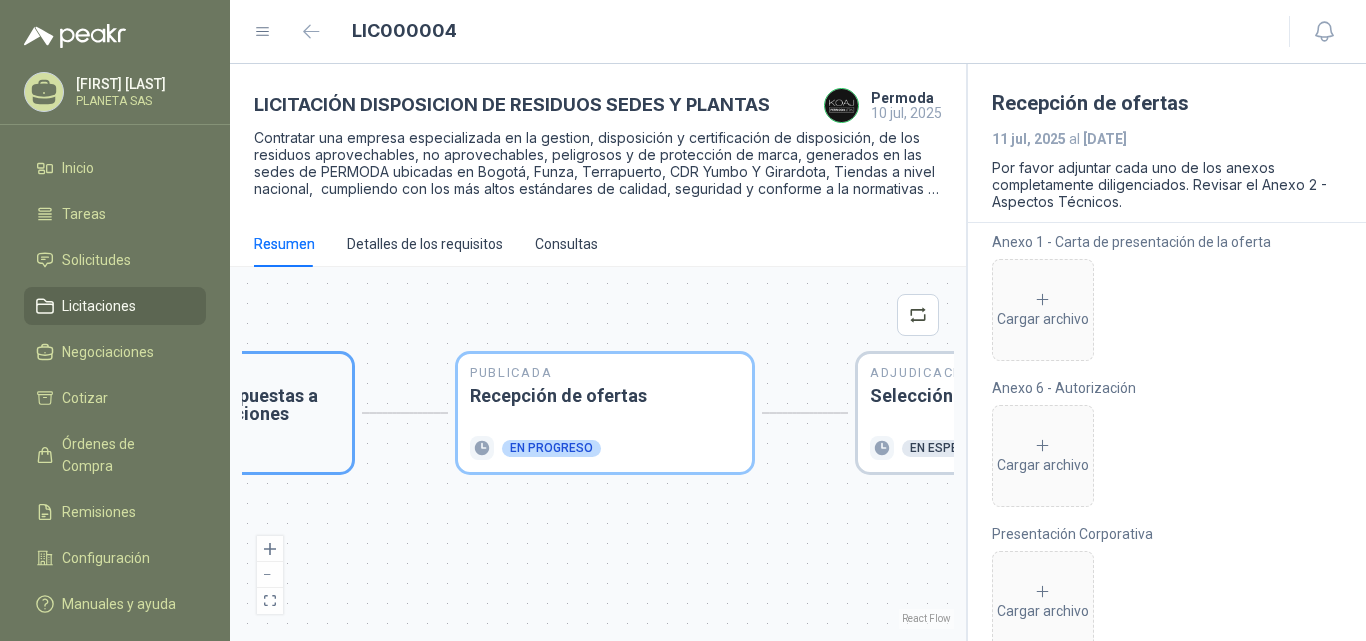 click on "Socialización de respuestas a consultas y observaciones" at bounding box center [205, 405] 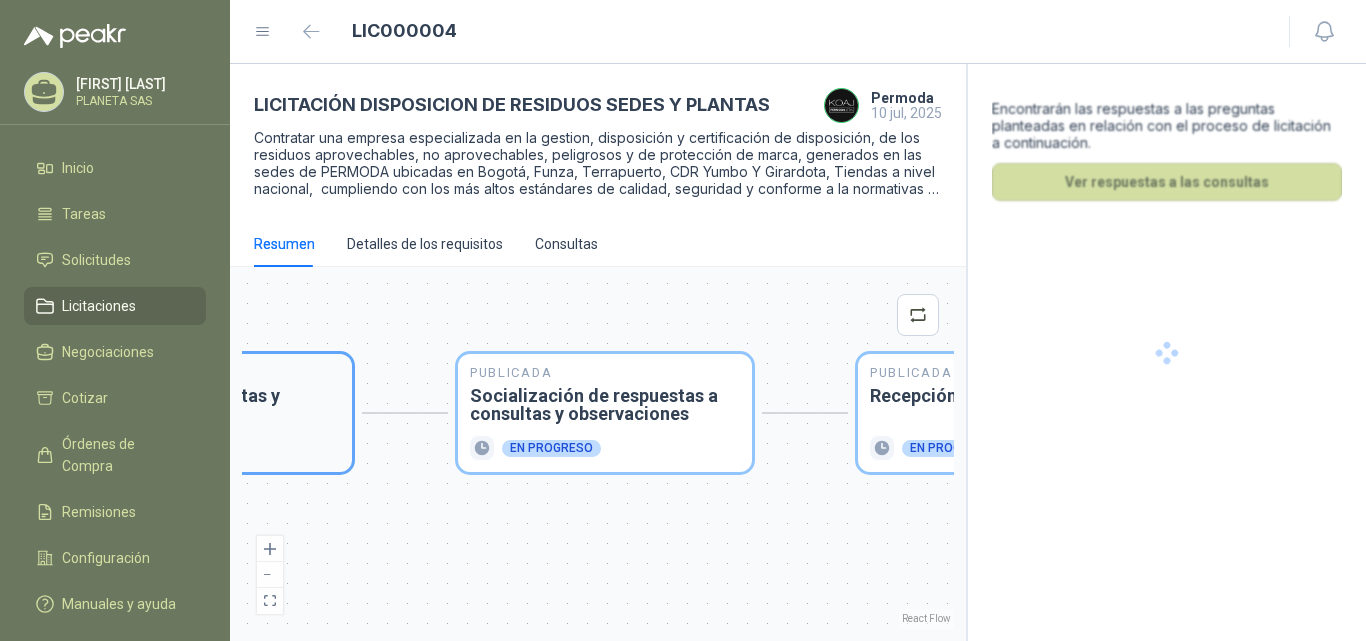 click on "Recepción de consultas y observaciones" at bounding box center (205, 405) 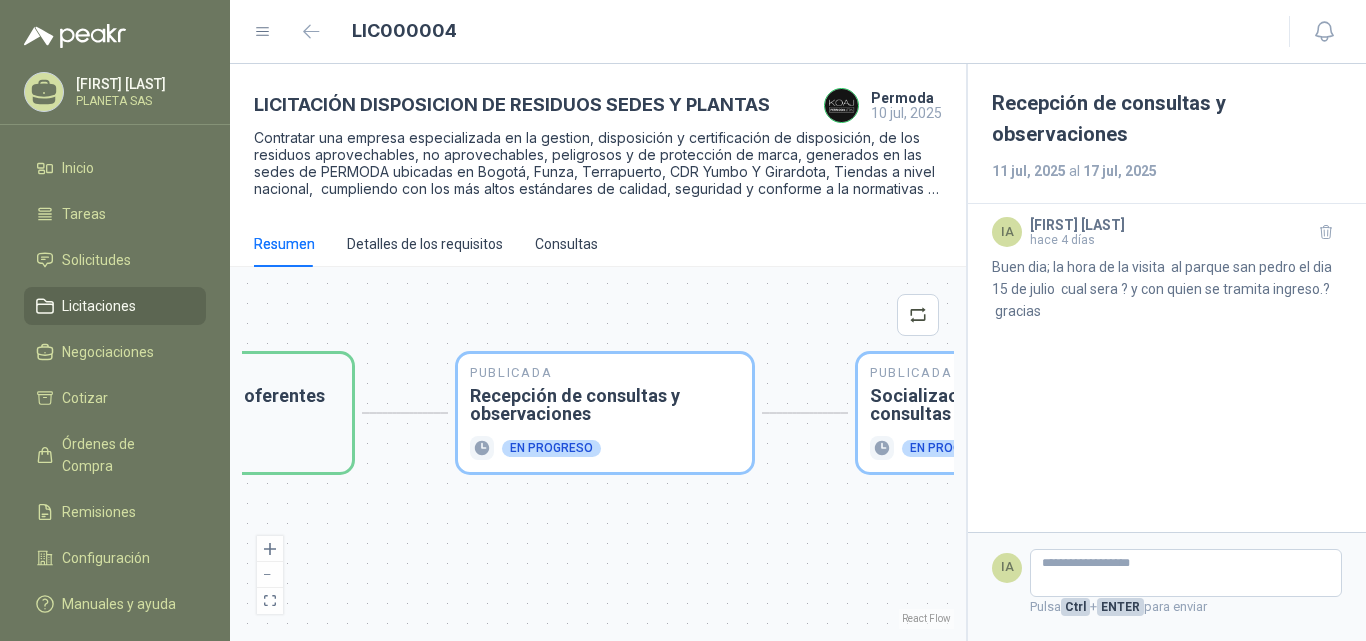 click on "Publicada Envío de invitación a oferentes Finalizado" at bounding box center [205, 413] 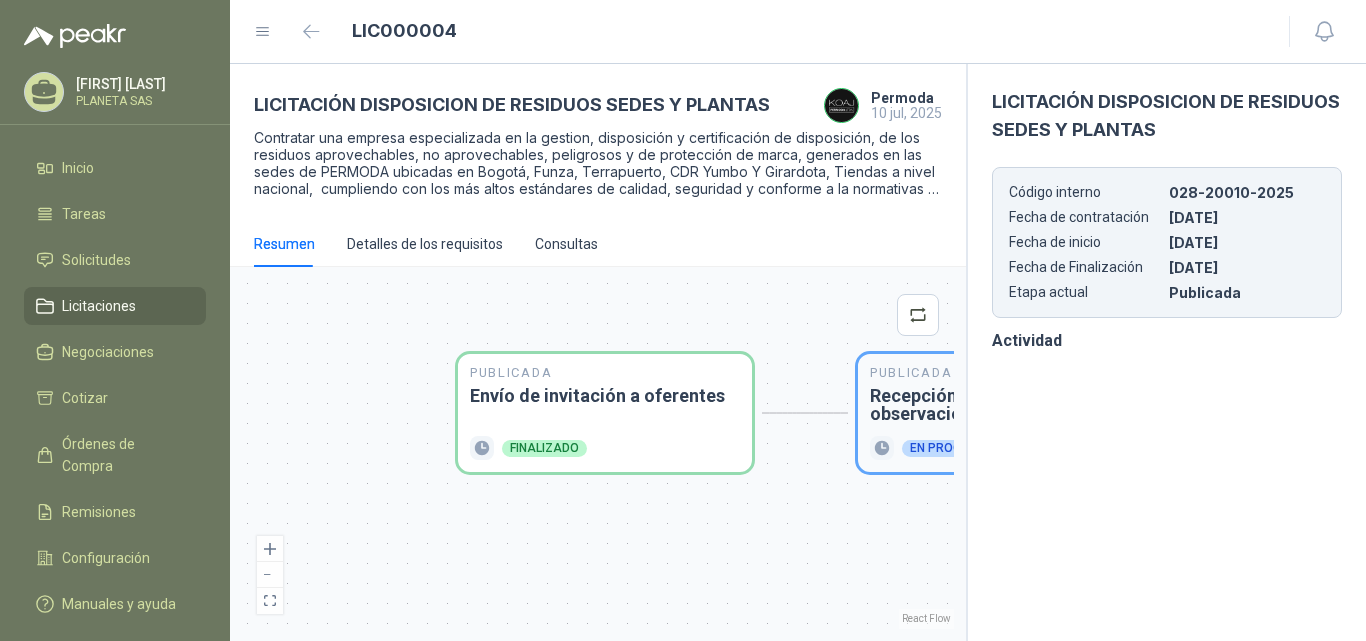 click on "Publicada Recepción de consultas y observaciones En progreso" at bounding box center [1005, 413] 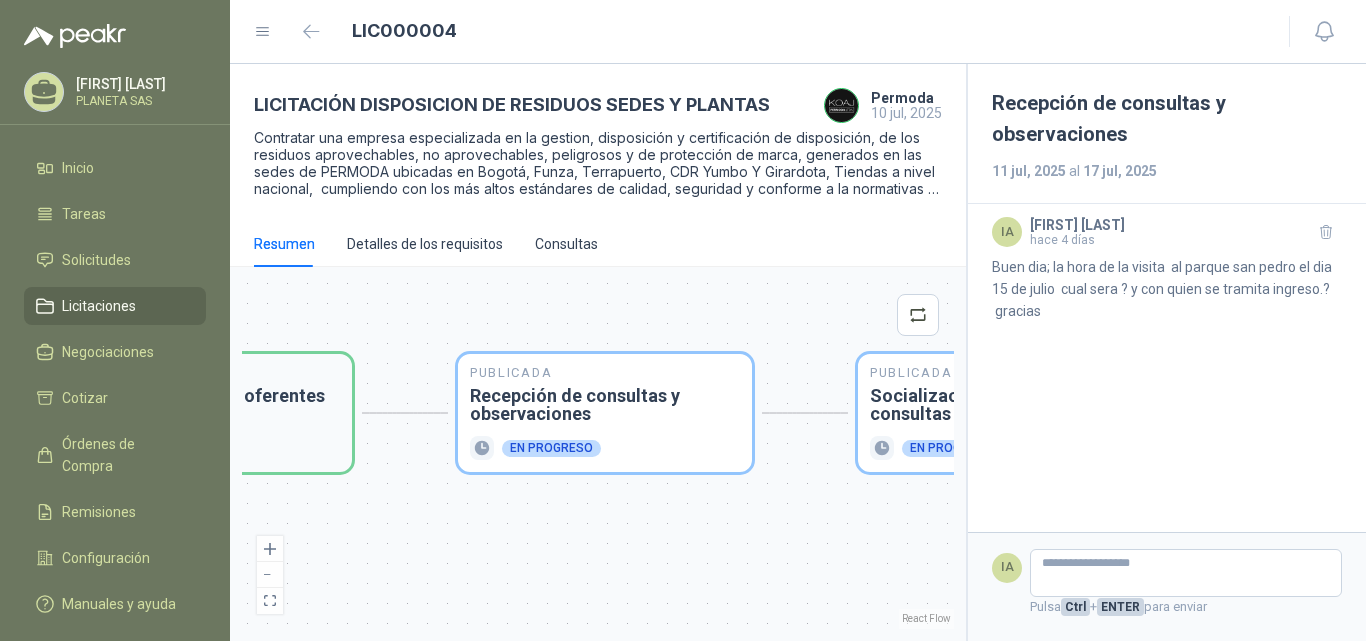 click on "Publicada Envío de invitación a oferentes Finalizado" at bounding box center [205, 413] 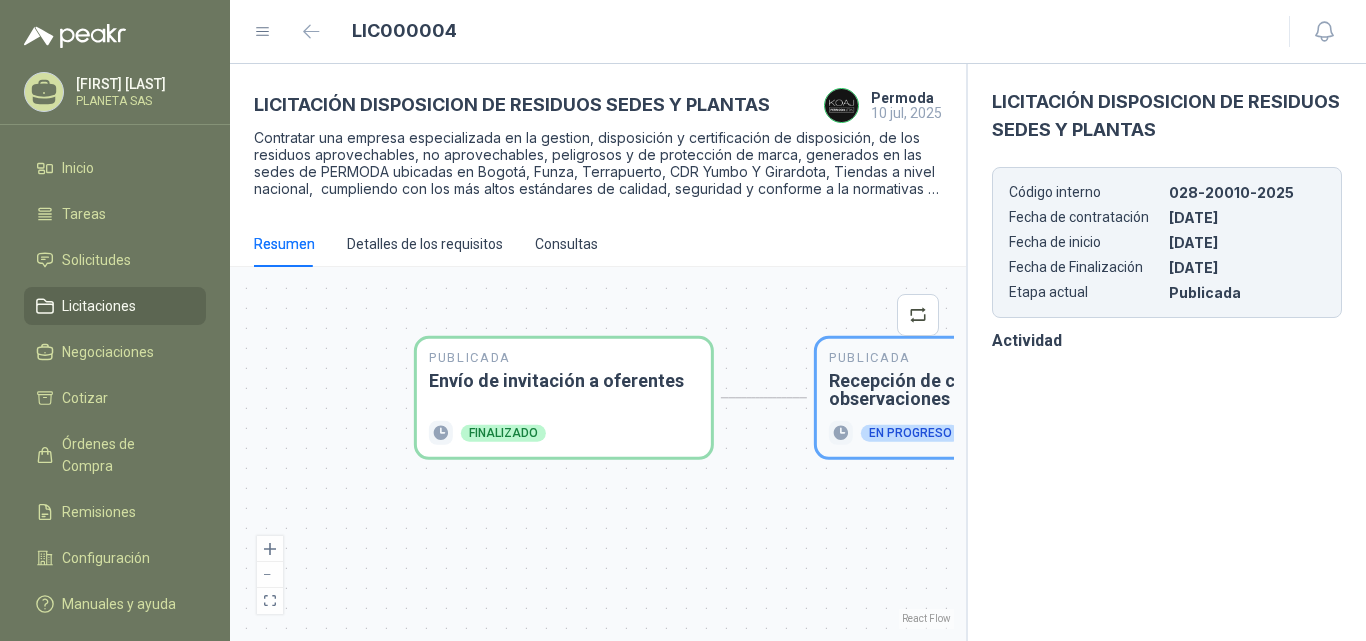 click on "Recepción de consultas y observaciones" at bounding box center (964, 390) 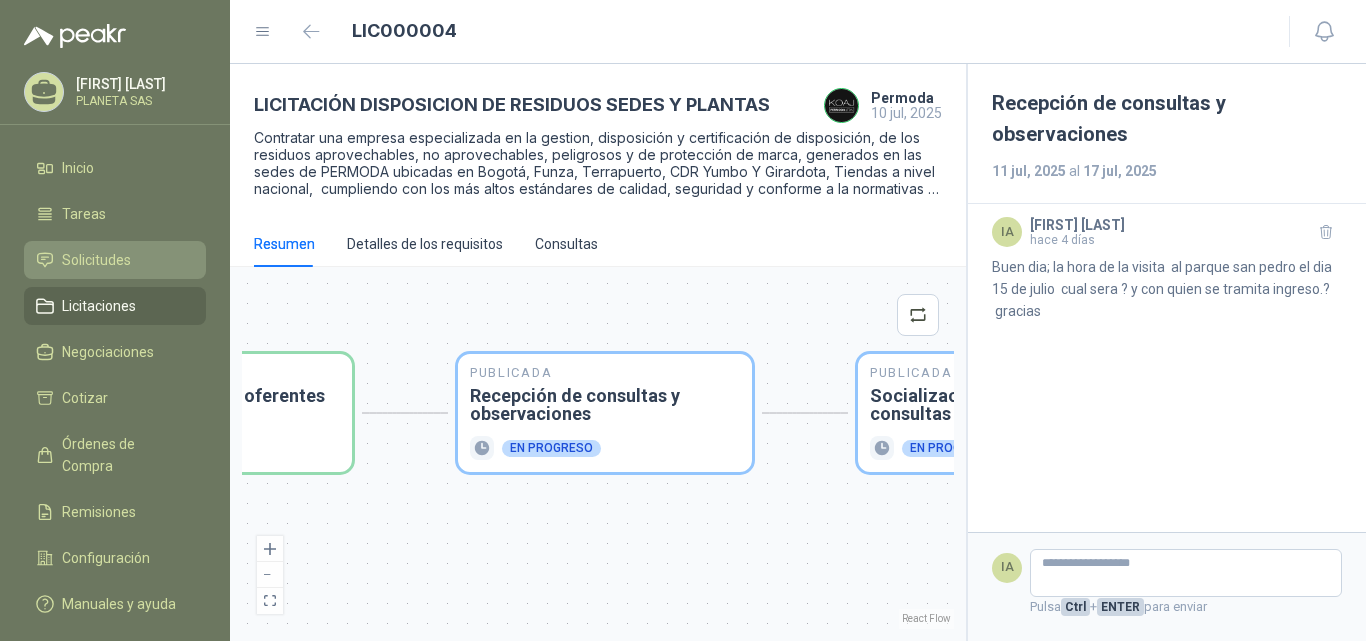 click on "Solicitudes" at bounding box center (96, 260) 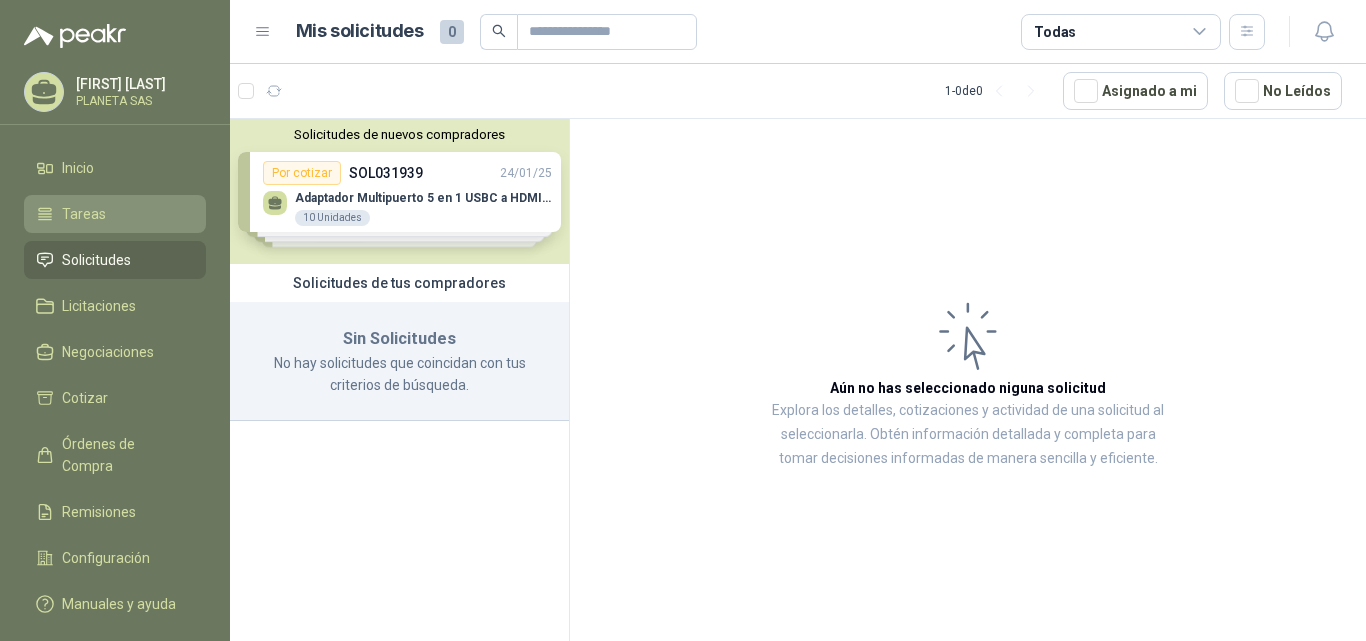 click on "Tareas" at bounding box center [84, 214] 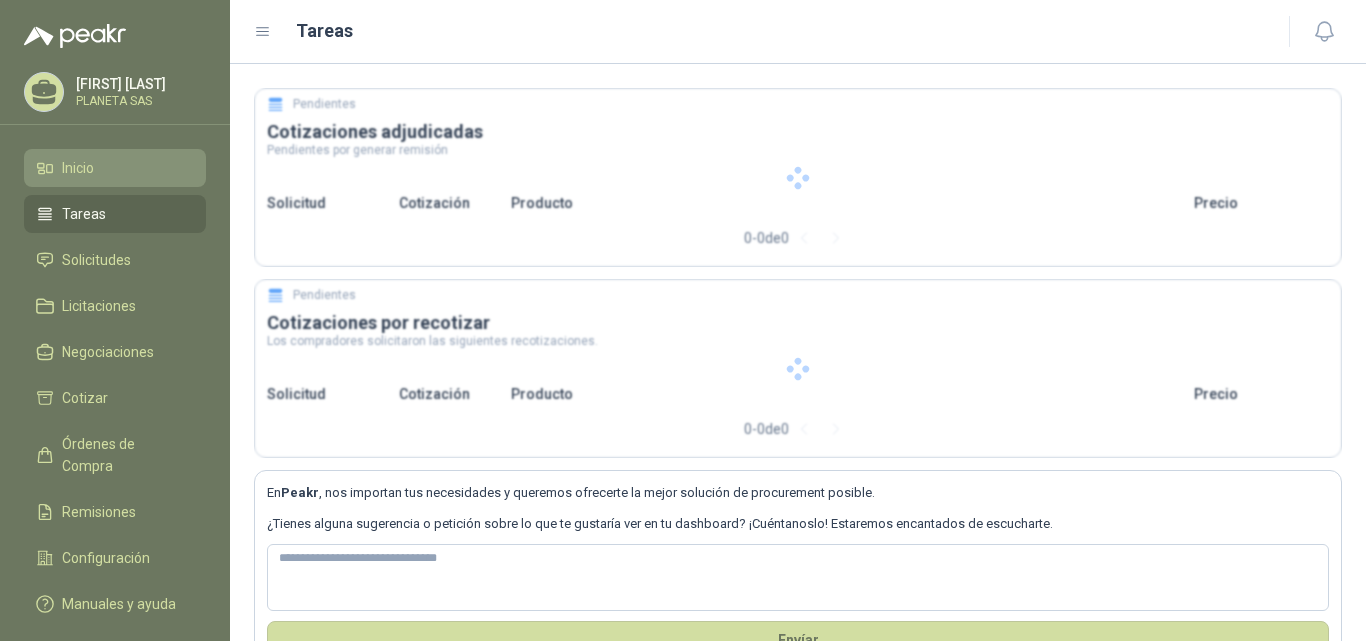 click on "Inicio" at bounding box center (78, 168) 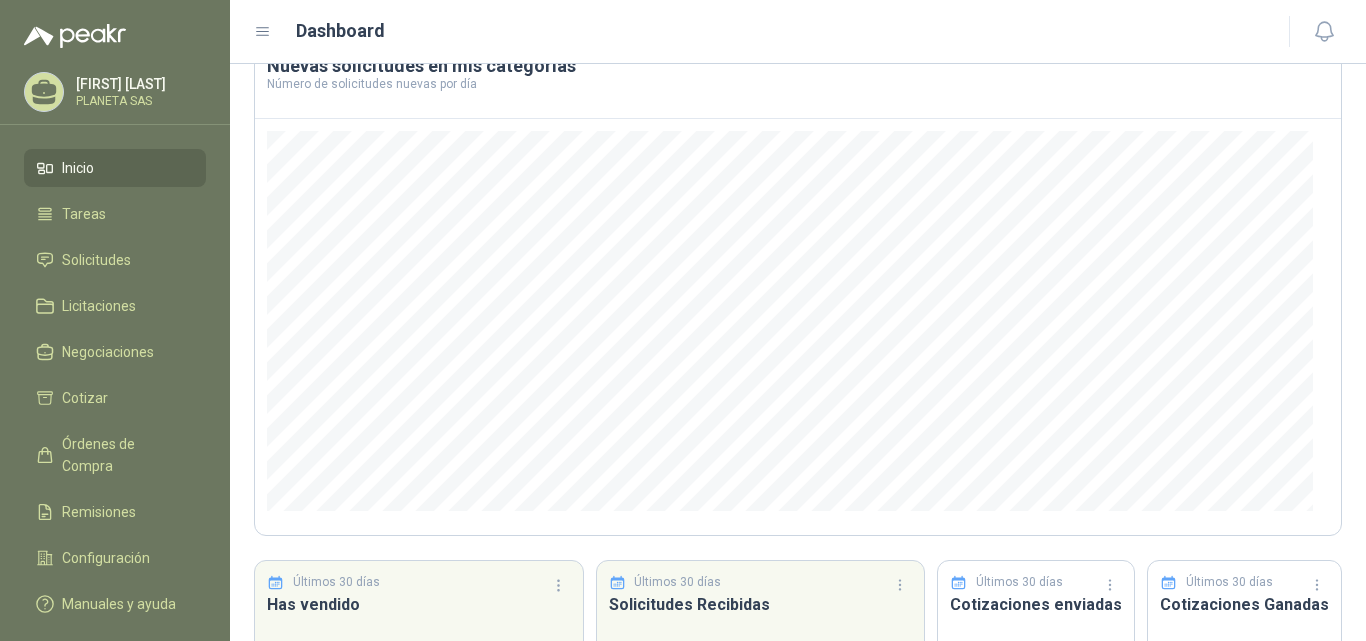 scroll, scrollTop: 260, scrollLeft: 0, axis: vertical 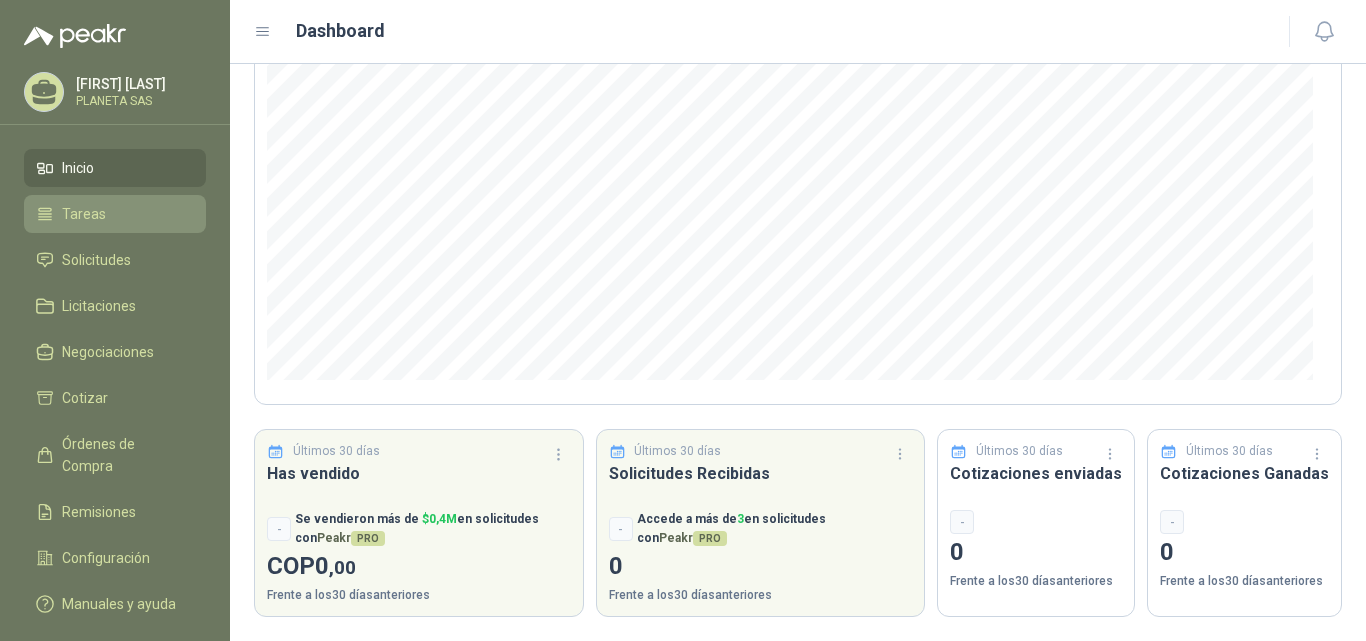 click on "Tareas" at bounding box center (84, 214) 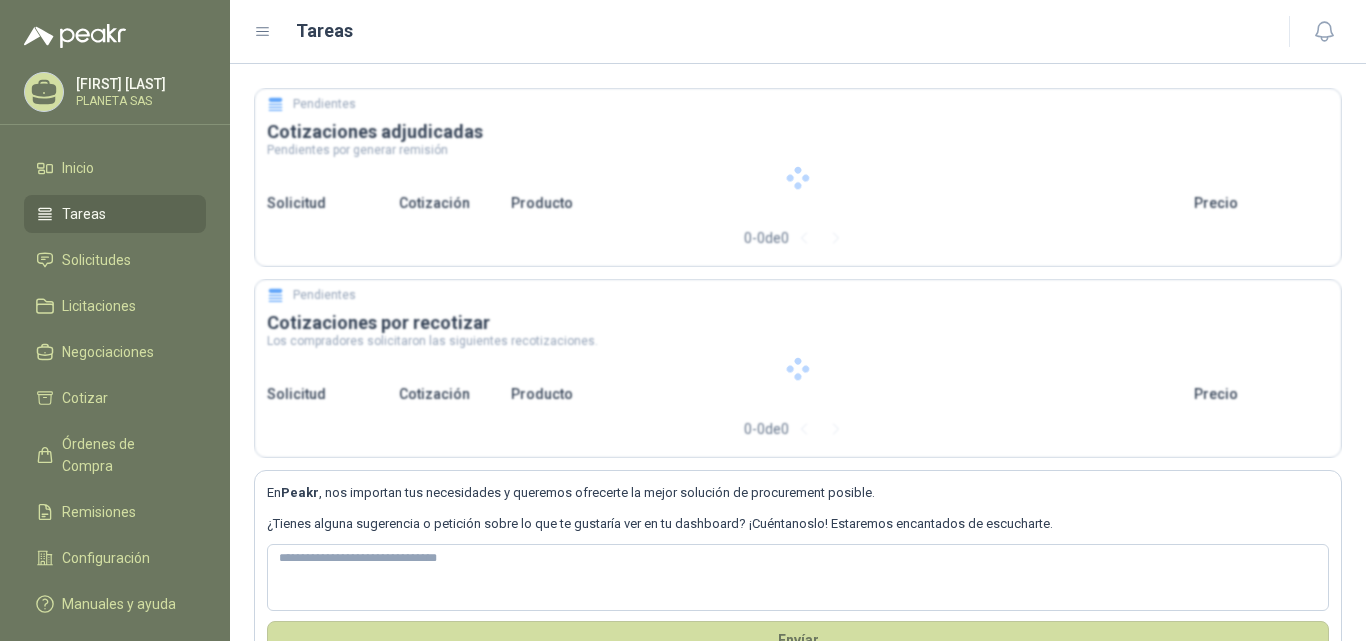 type 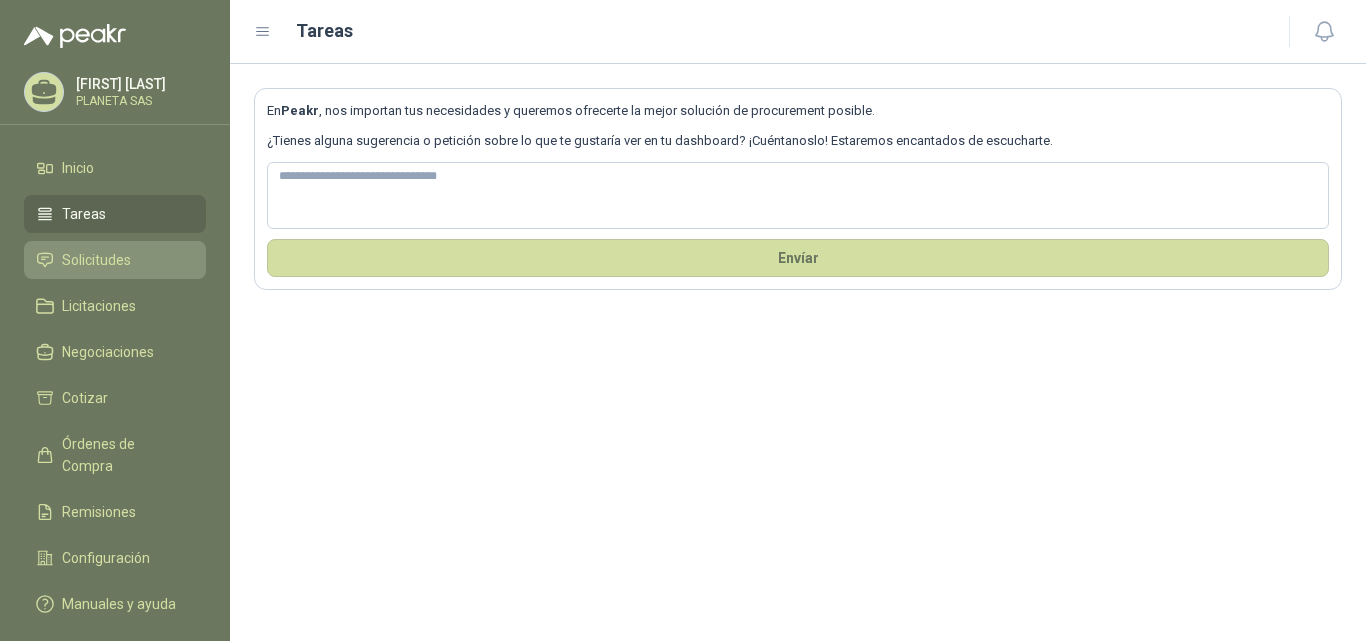 click on "Solicitudes" at bounding box center [96, 260] 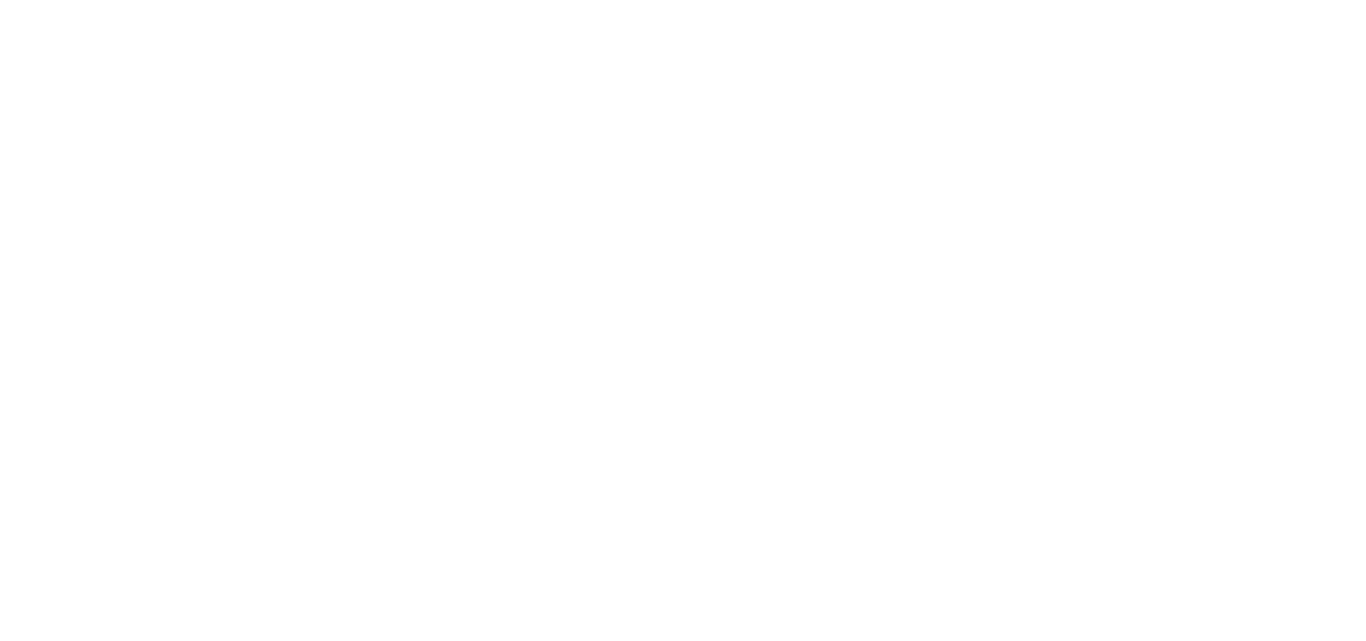 scroll, scrollTop: 0, scrollLeft: 0, axis: both 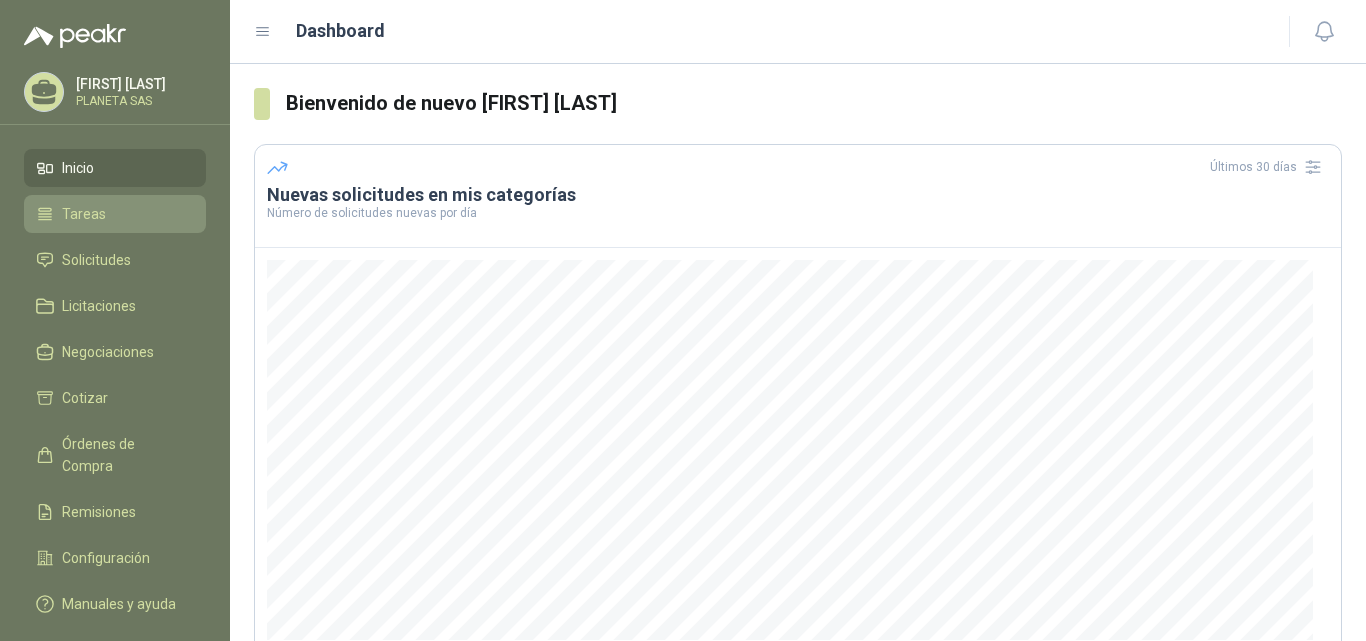 click on "Tareas" at bounding box center (84, 214) 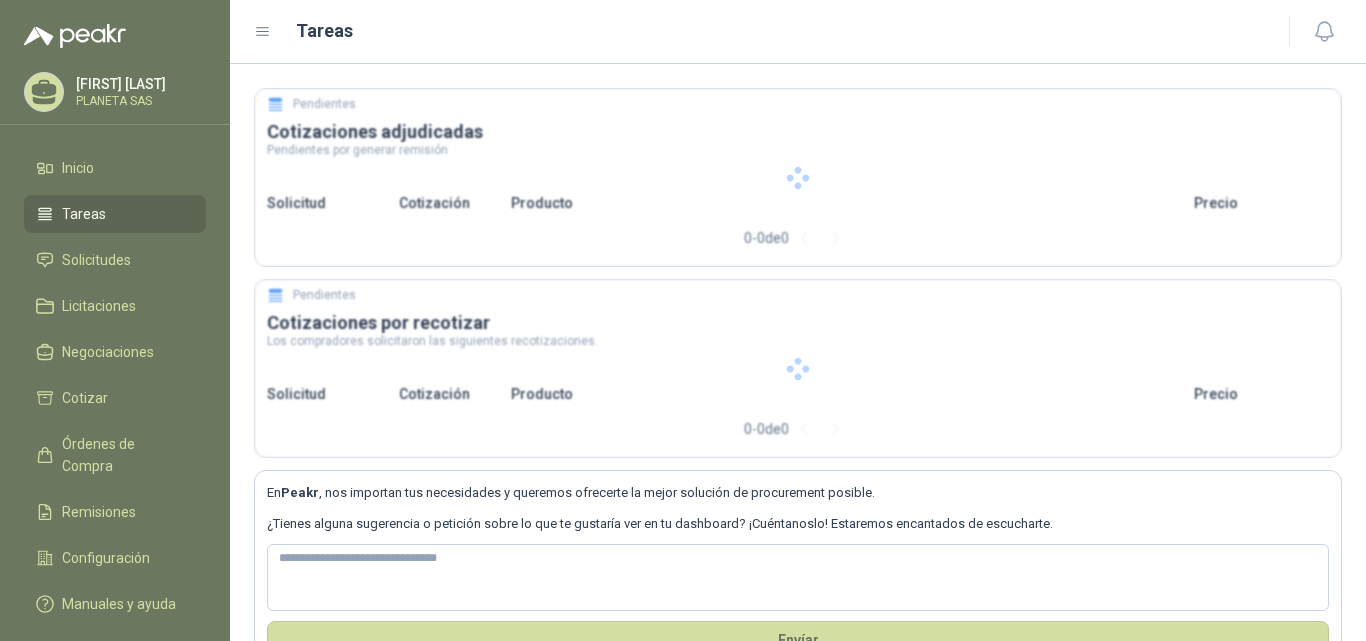 click on "[FIRST]   [LAST]" at bounding box center (138, 84) 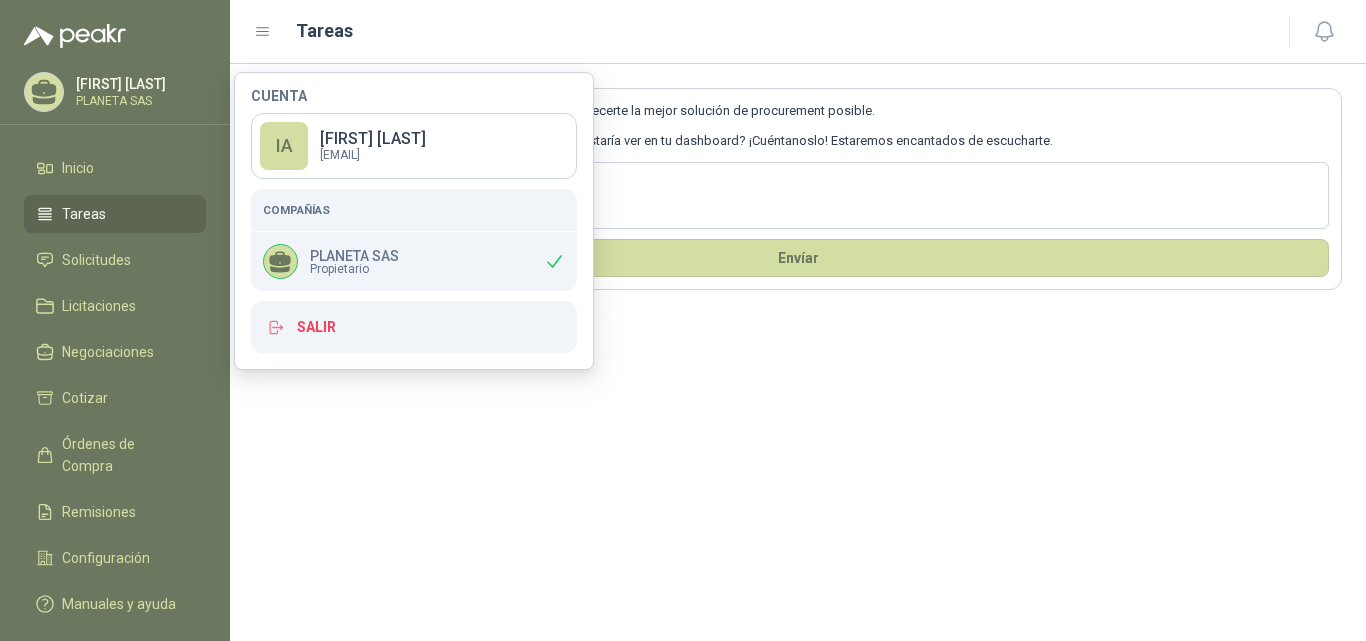 click on "PLANETA SAS Propietario" at bounding box center [414, 261] 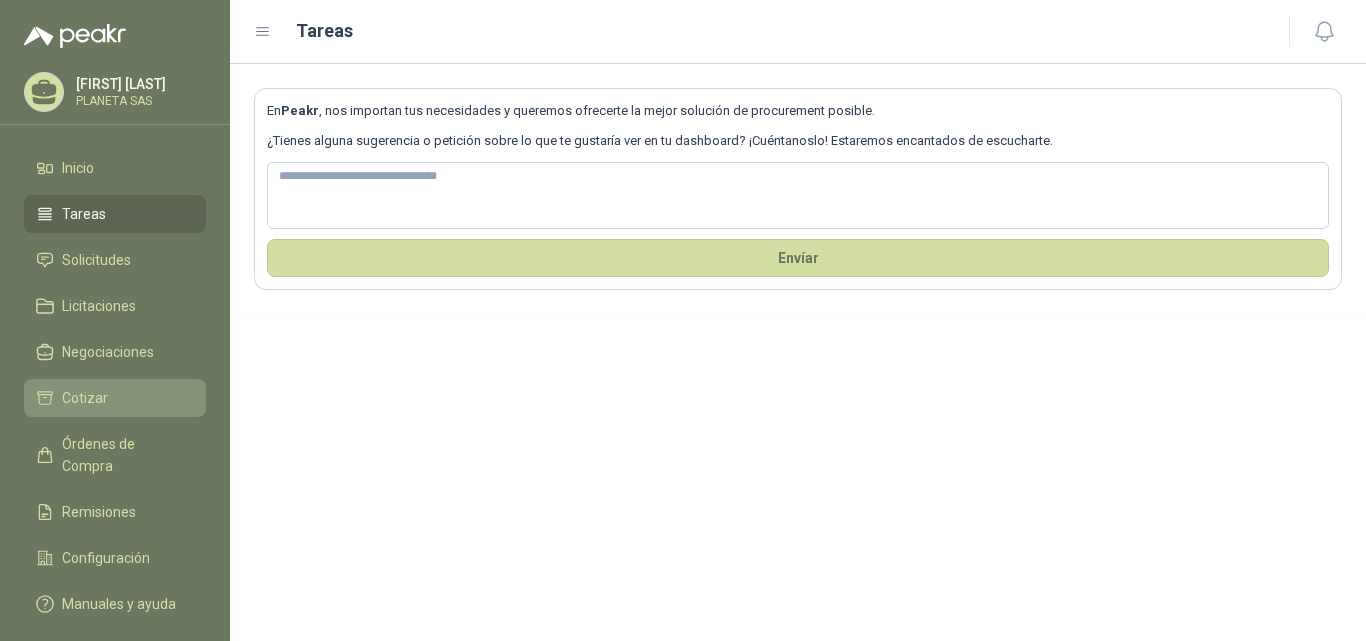 click on "Cotizar" at bounding box center [115, 398] 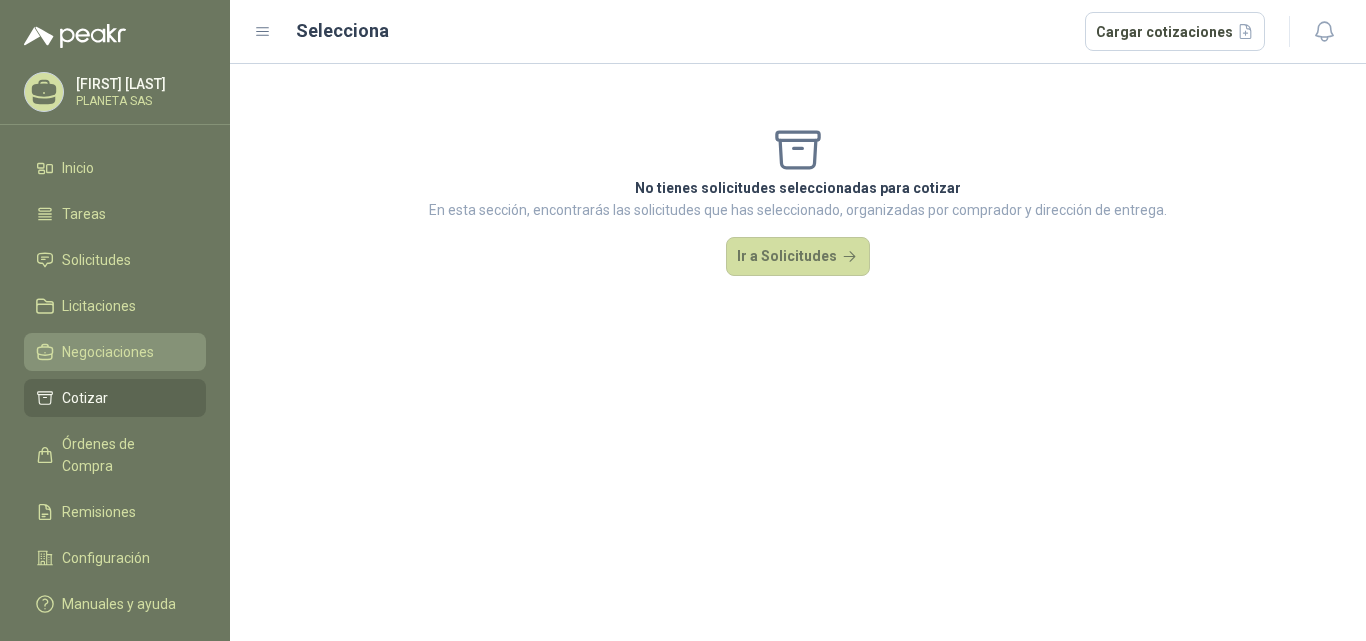 click on "Negociaciones" at bounding box center (108, 352) 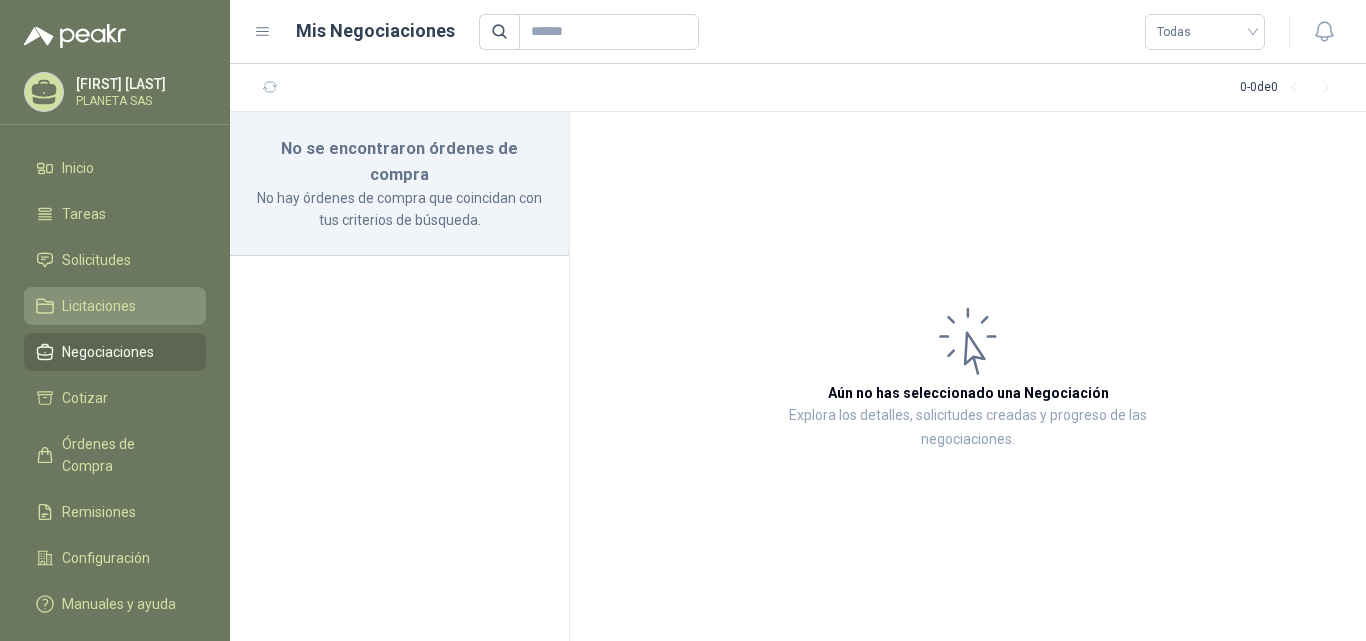 click on "Licitaciones" at bounding box center [99, 306] 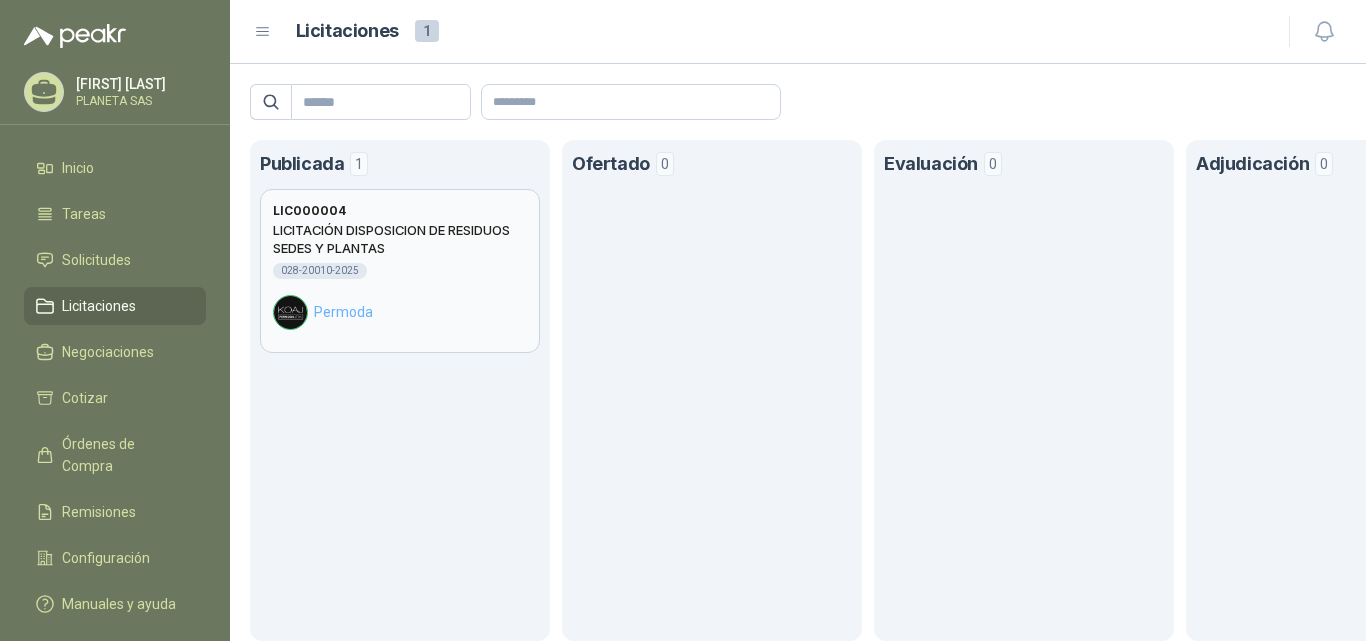 click on "LICITACIÓN DISPOSICION DE RESIDUOS SEDES Y PLANTAS" at bounding box center (400, 239) 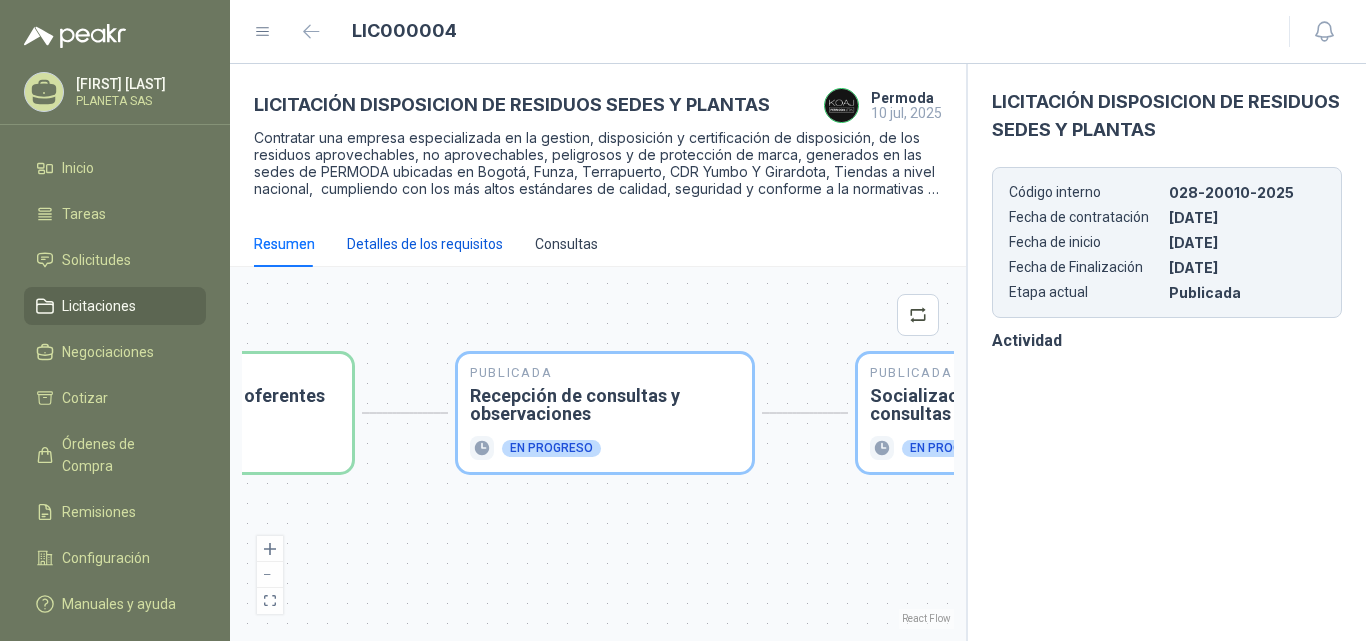 click on "Detalles de los requisitos" at bounding box center [425, 244] 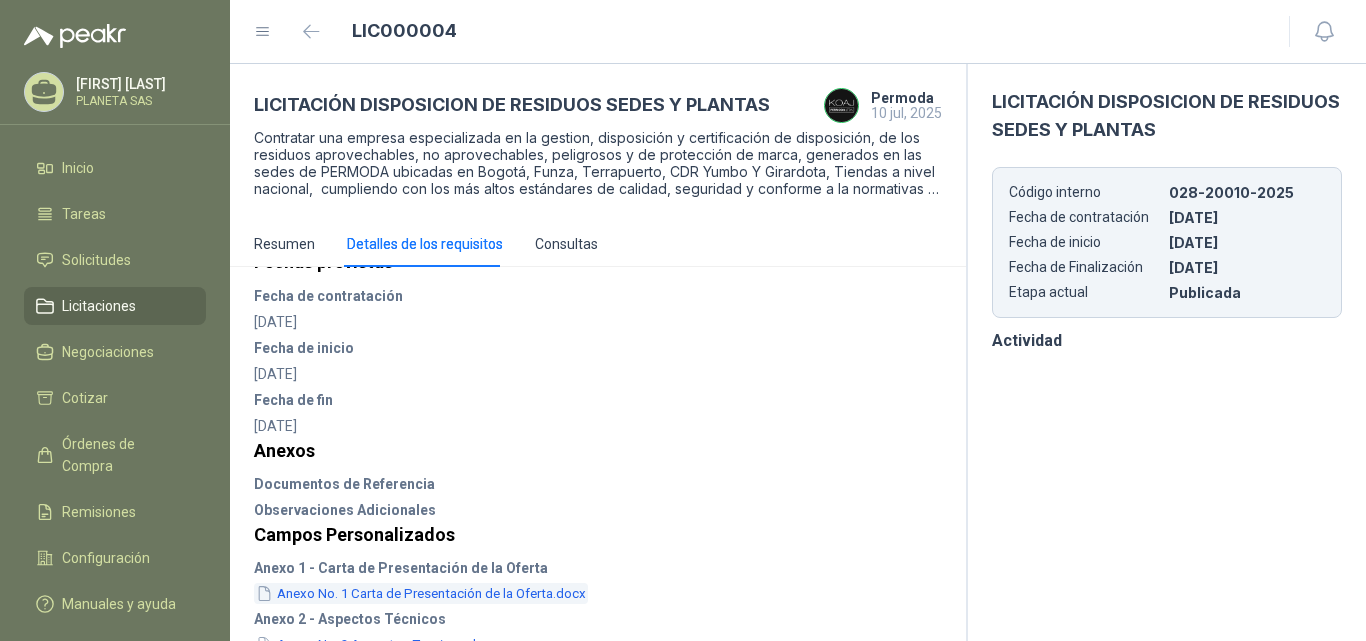 scroll, scrollTop: 600, scrollLeft: 0, axis: vertical 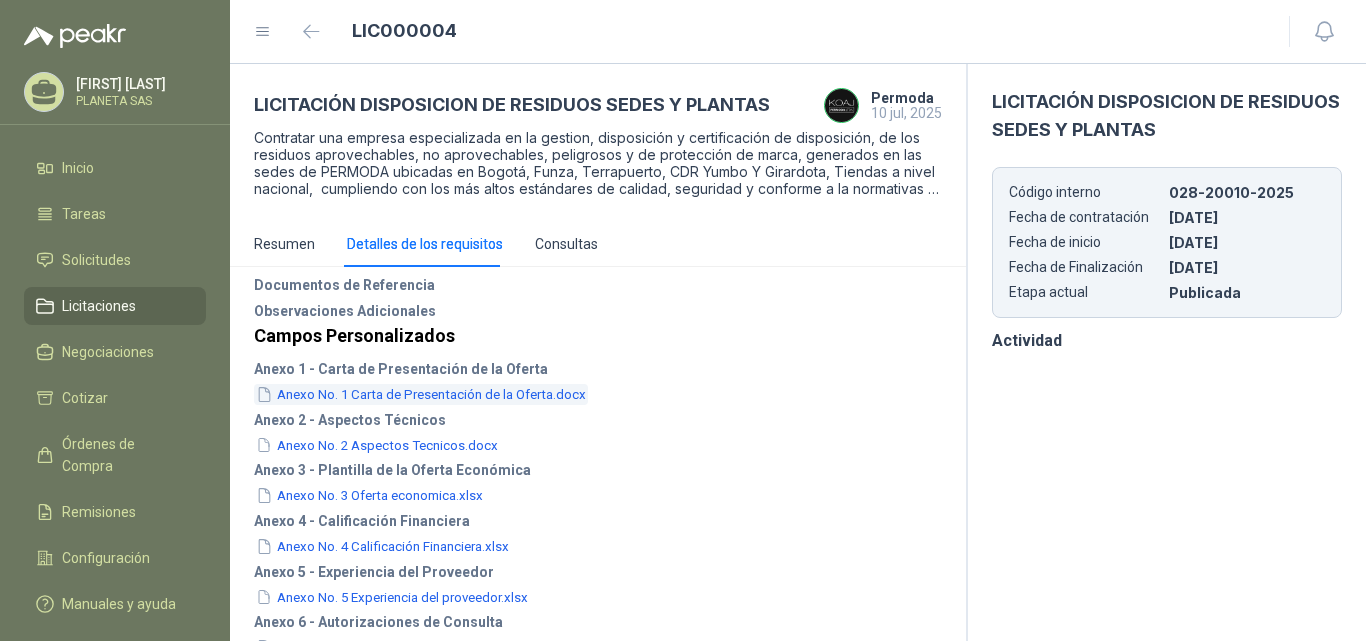 click on "Anexo No. 1 Carta de Presentación de la Oferta.docx" at bounding box center (421, 394) 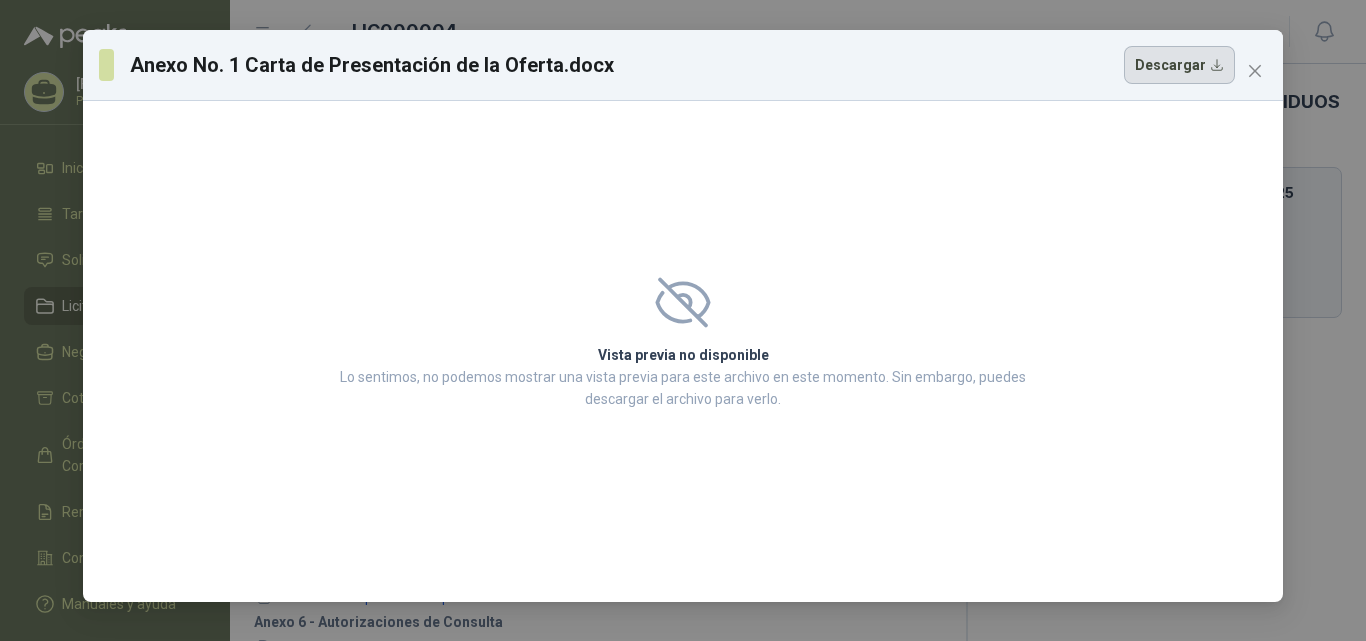 click on "Descargar" at bounding box center [1179, 65] 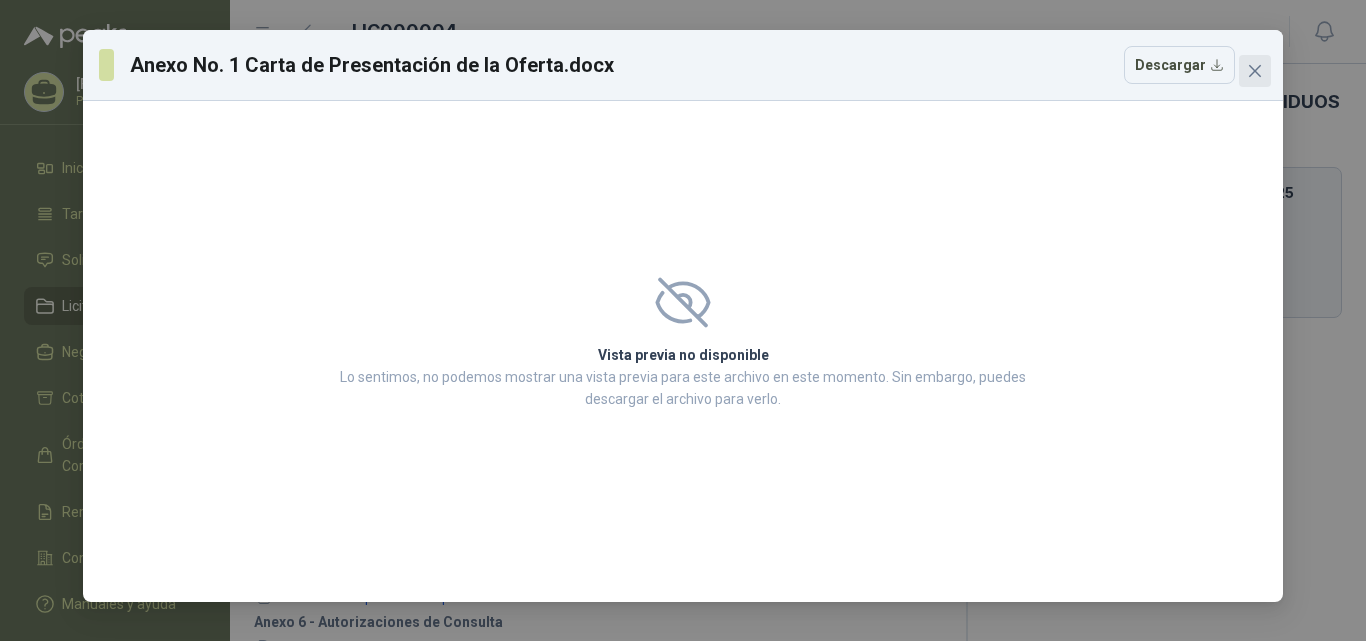 click 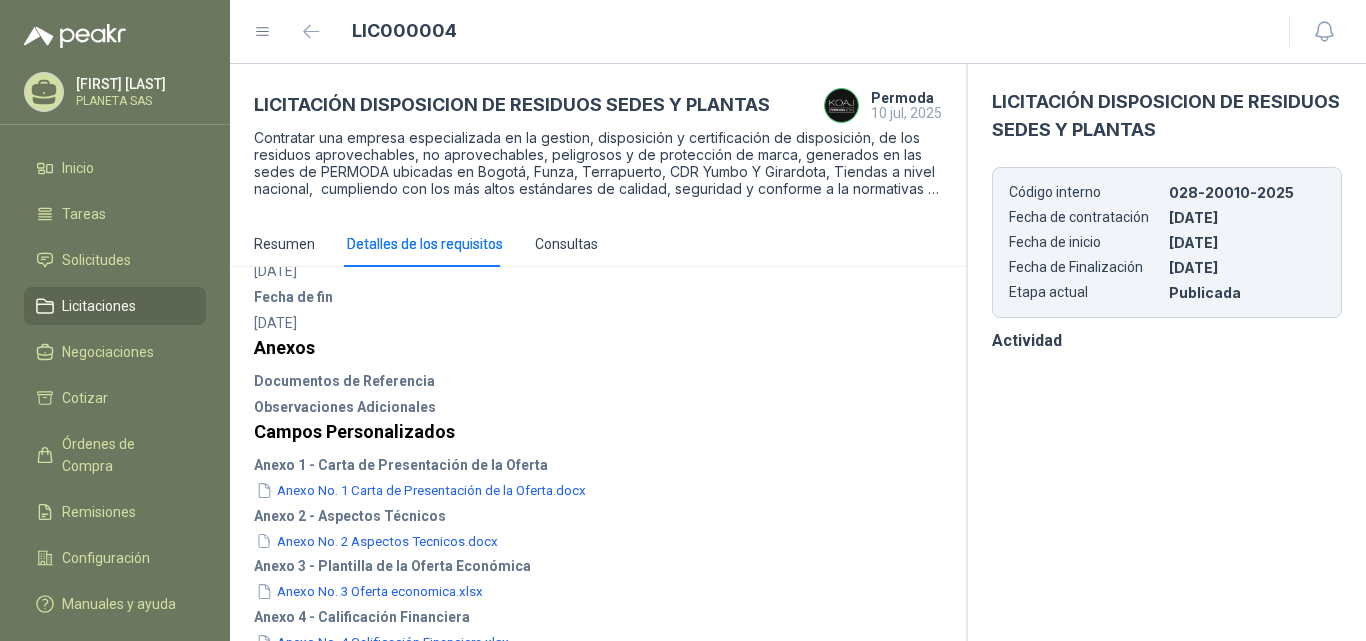 scroll, scrollTop: 563, scrollLeft: 0, axis: vertical 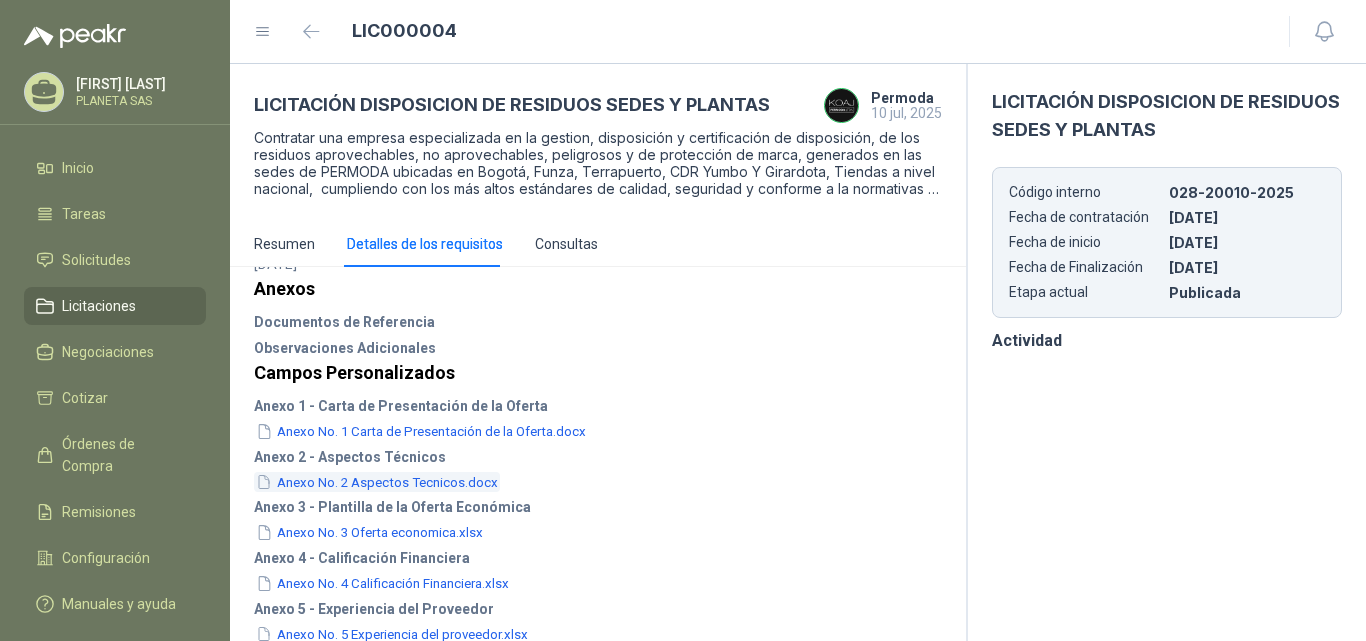 click on "Anexo No. 2 Aspectos Tecnicos.docx" at bounding box center (377, 482) 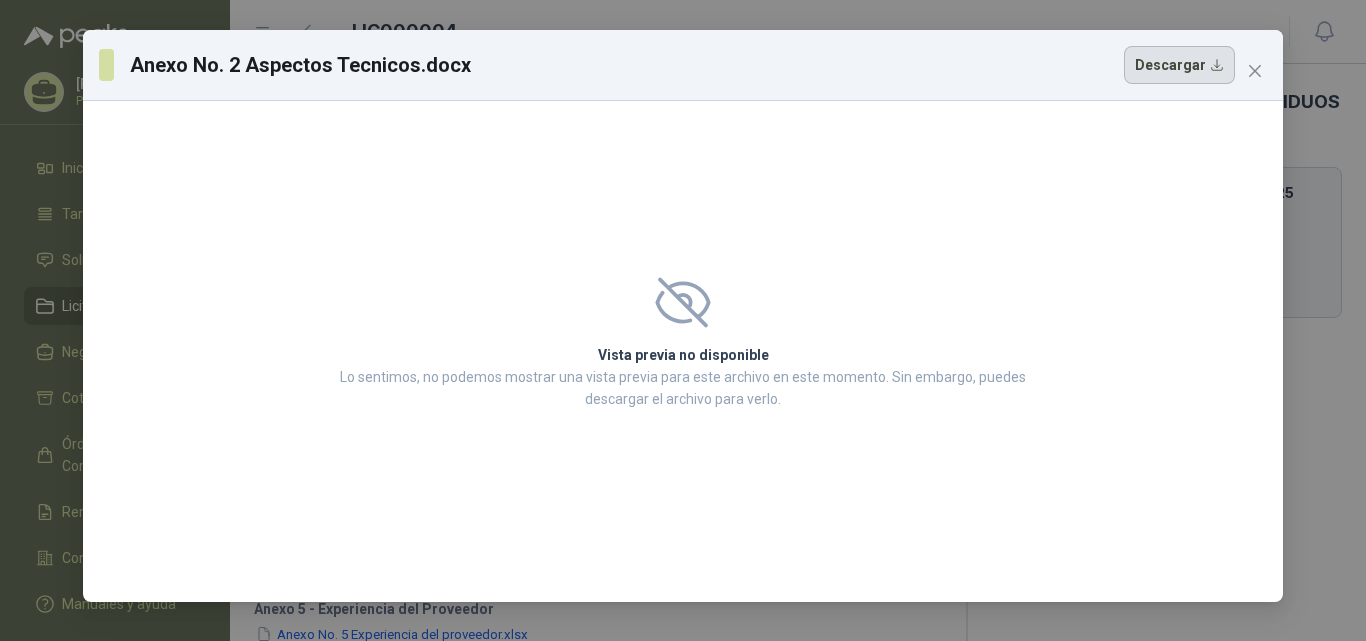 click on "Descargar" at bounding box center (1179, 65) 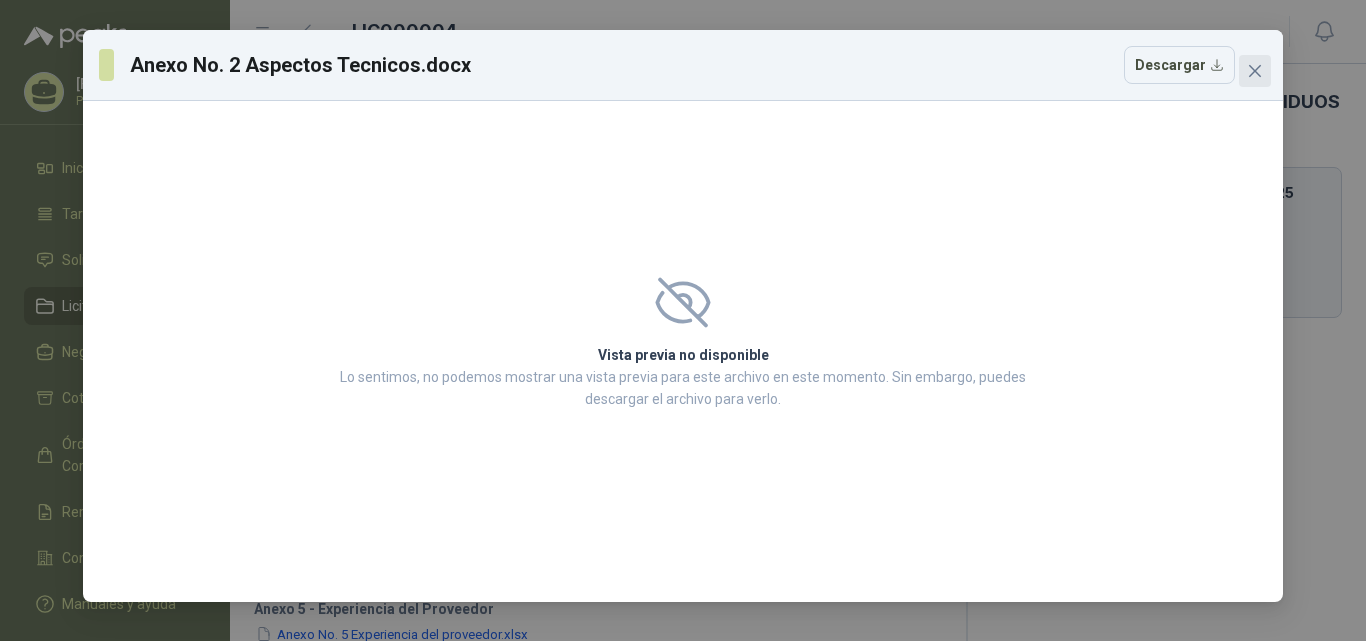 click 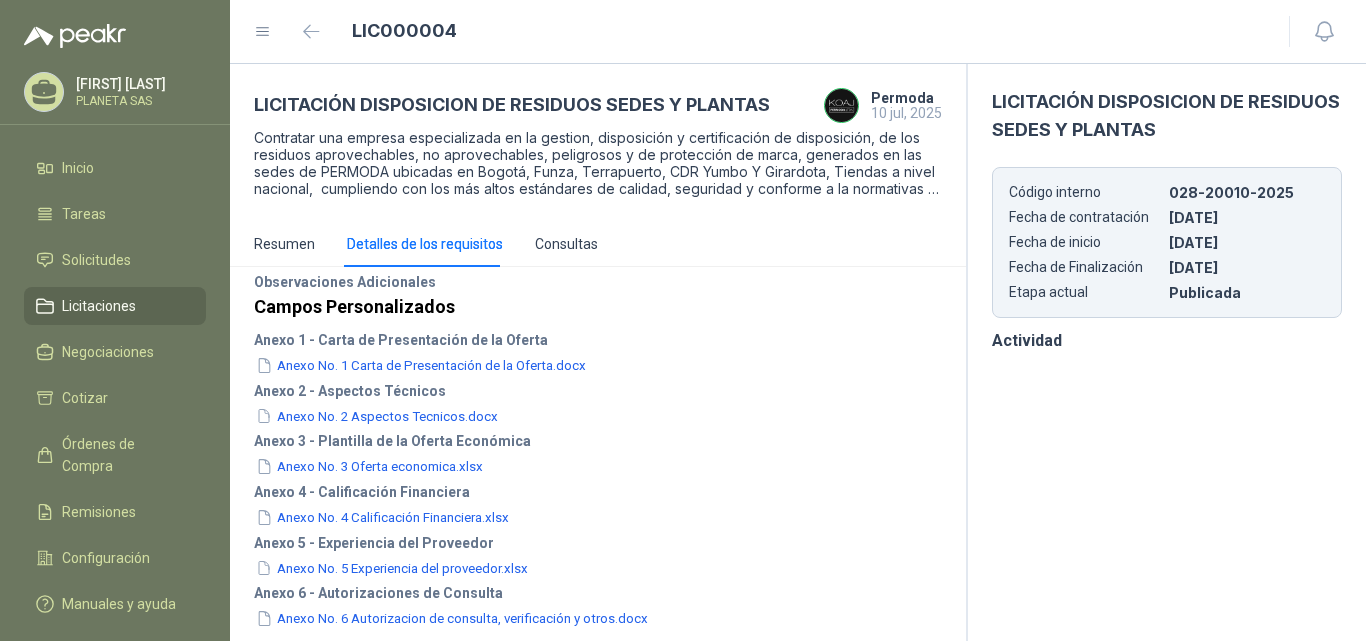 scroll, scrollTop: 663, scrollLeft: 0, axis: vertical 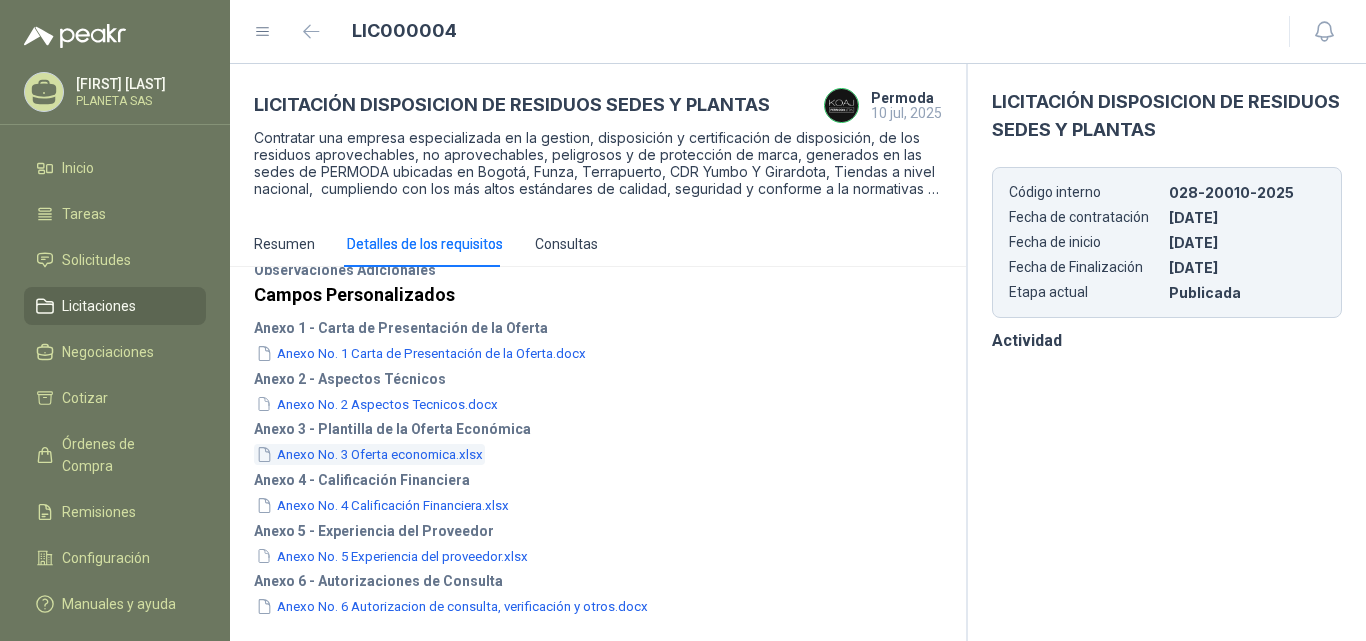 click on "Anexo No. 3 Oferta economica.xlsx" at bounding box center (369, 454) 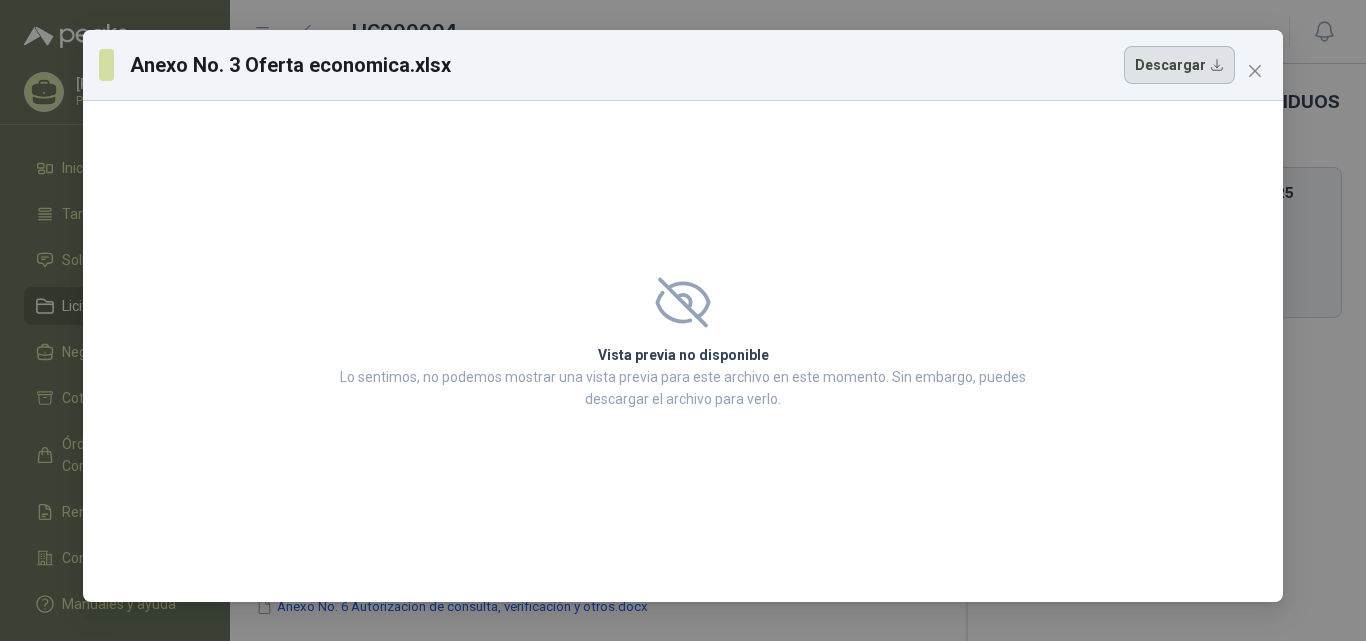 click on "Descargar" at bounding box center (1179, 65) 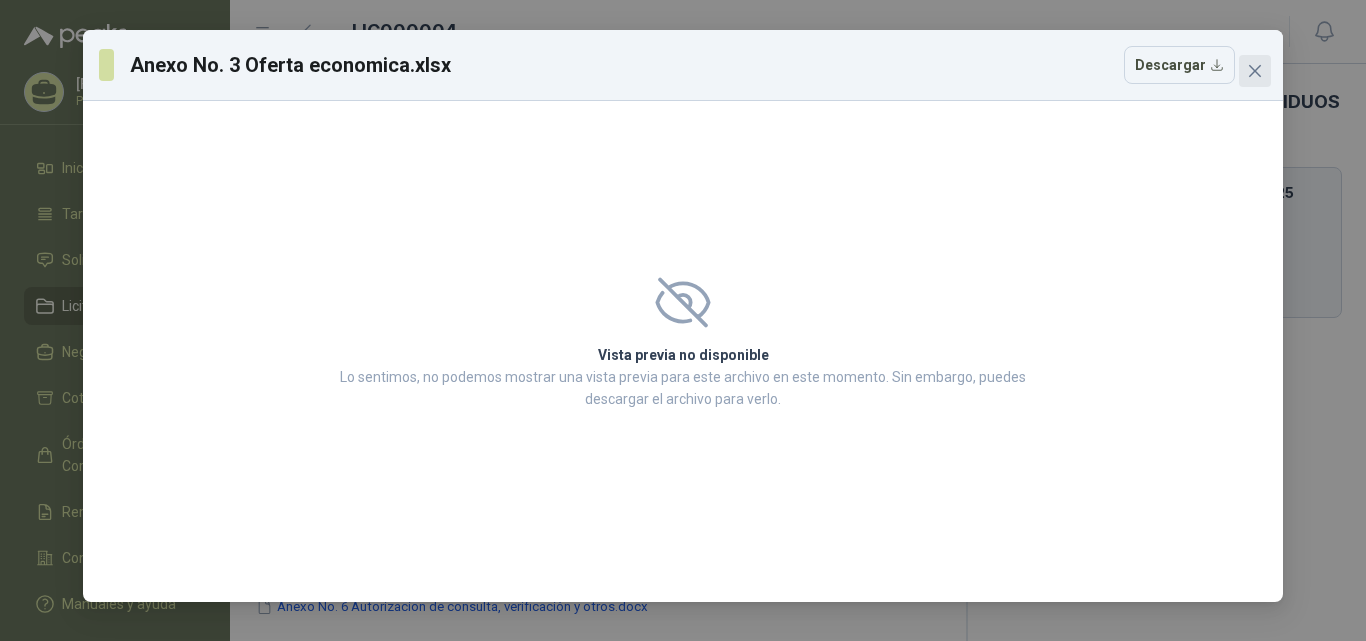 click 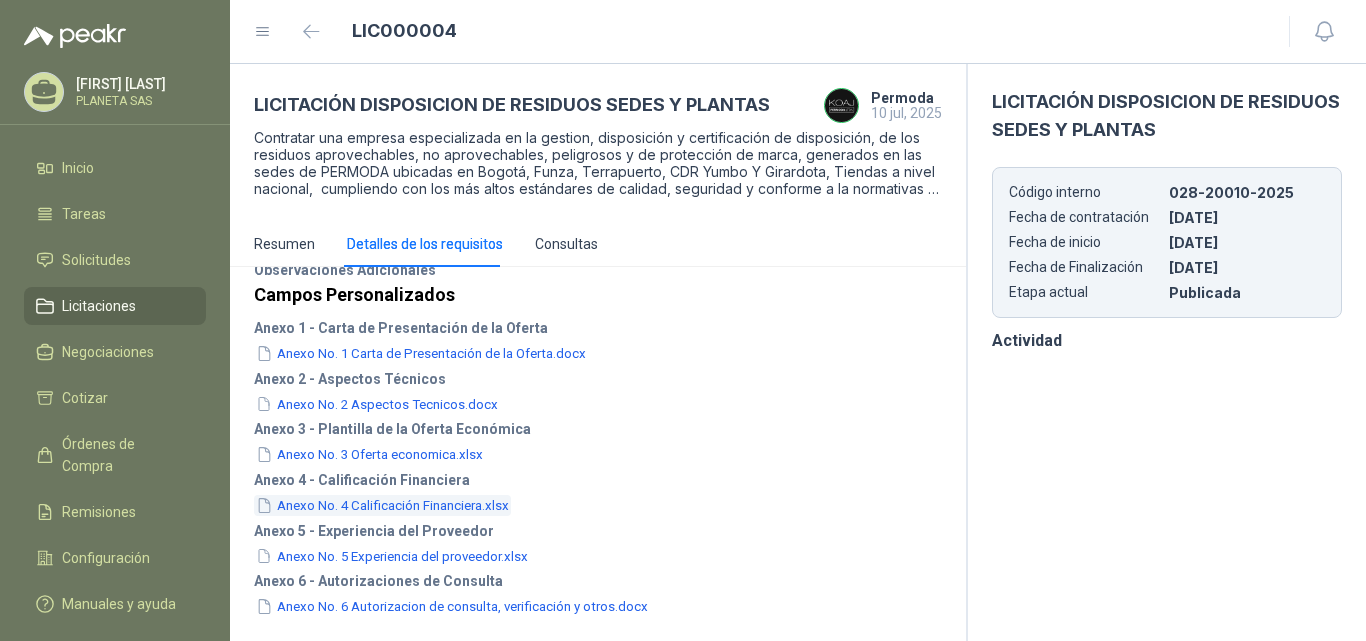 click on "Anexo No. 4 Calificación Financiera.xlsx" at bounding box center (382, 505) 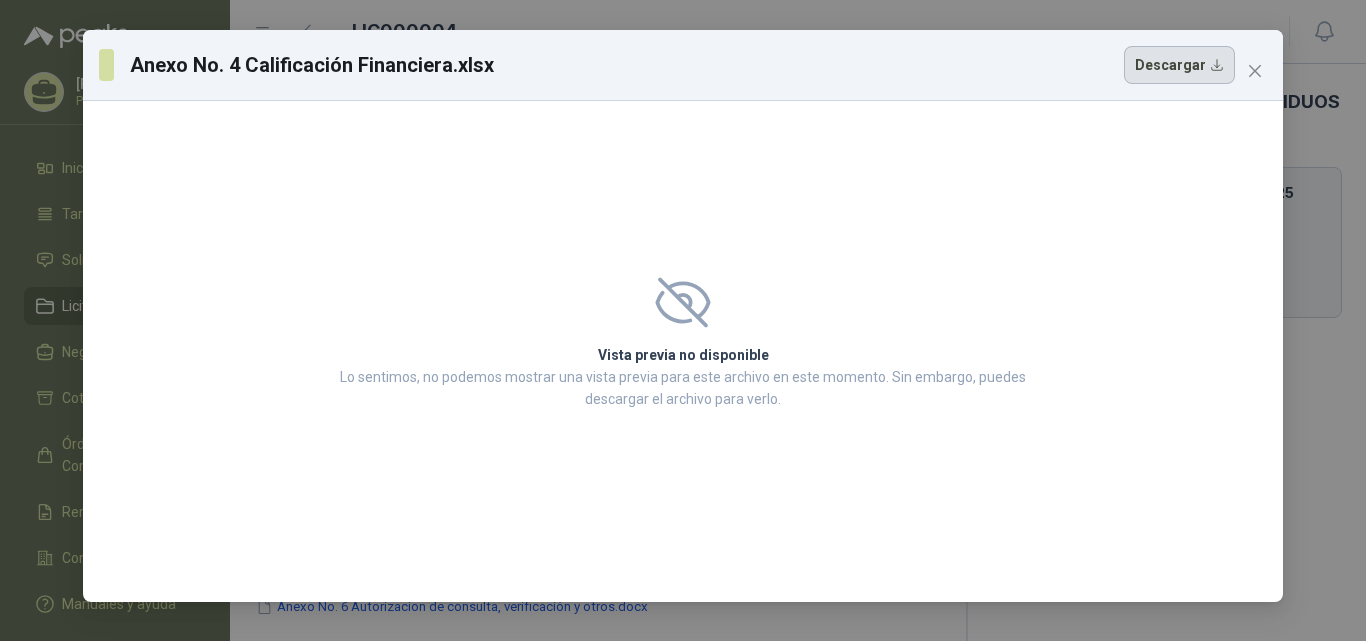 click on "Descargar" at bounding box center (1179, 65) 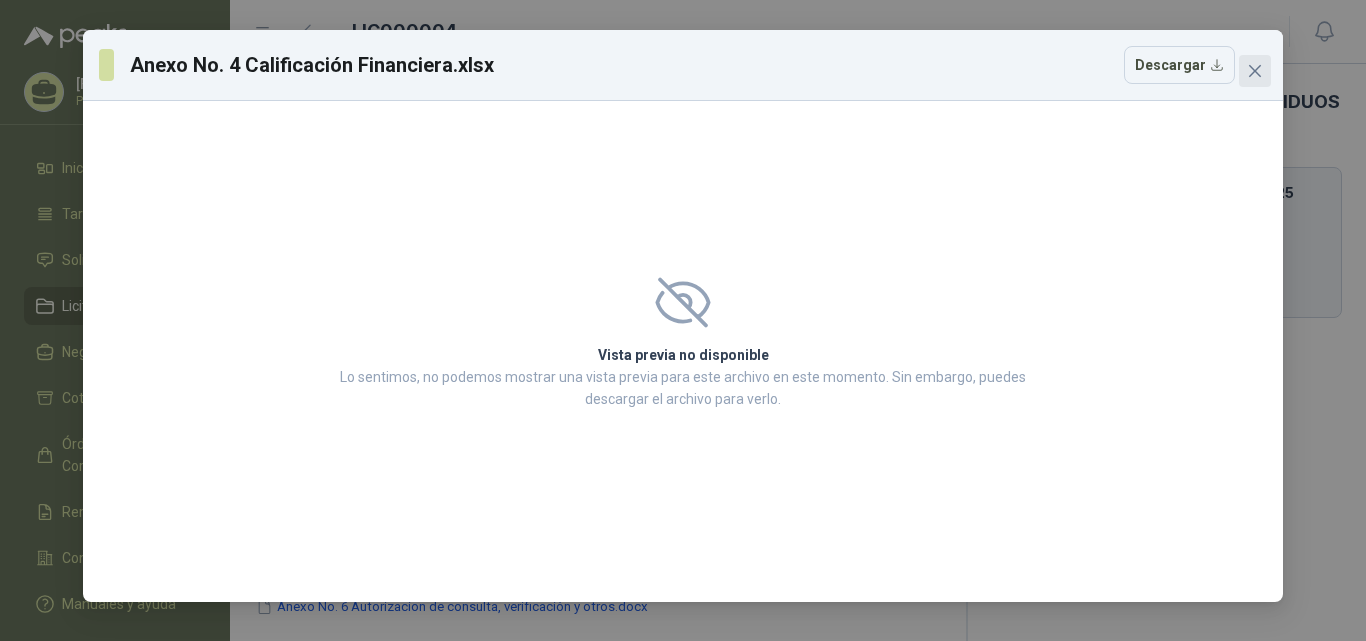 click 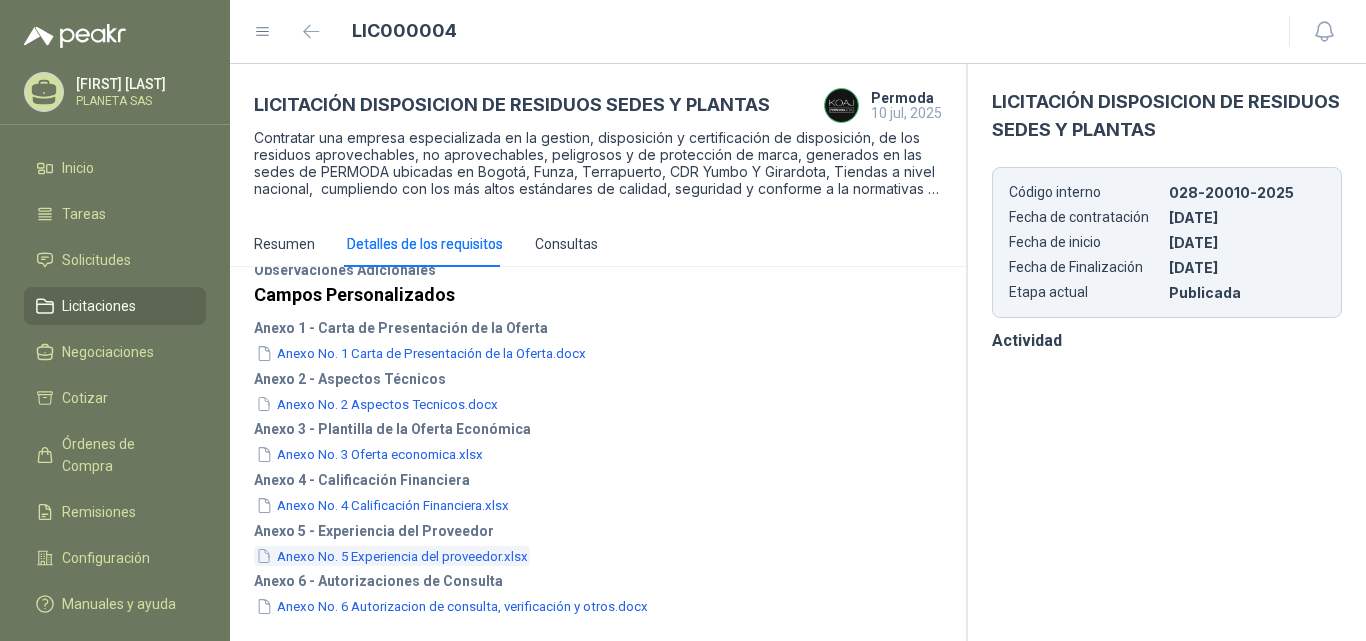 click on "Anexo No. 5 Experiencia del proveedor.xlsx" at bounding box center (392, 556) 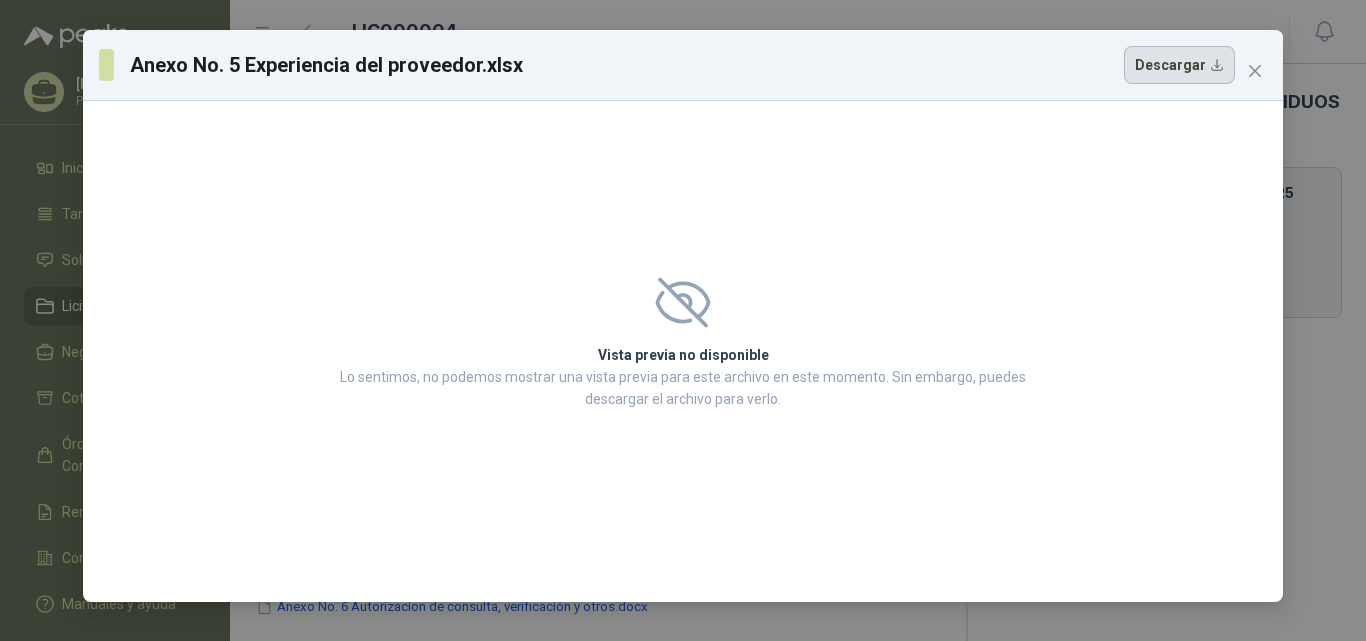 click on "Descargar" at bounding box center [1179, 65] 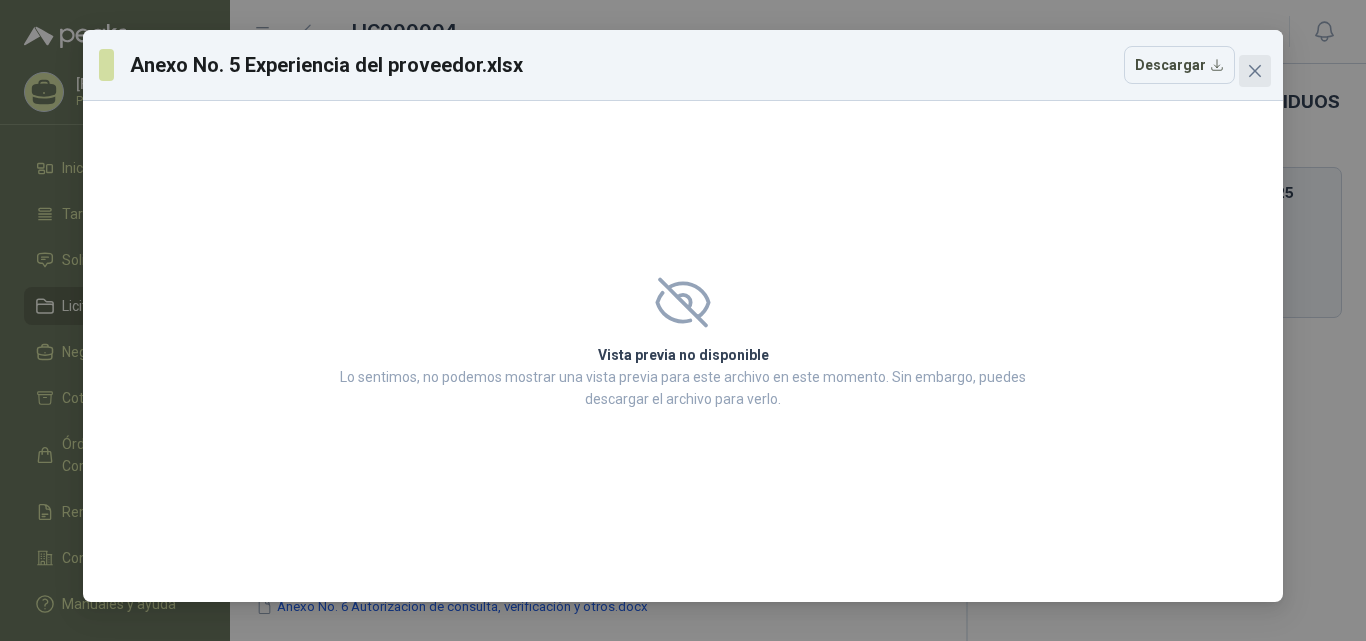 click 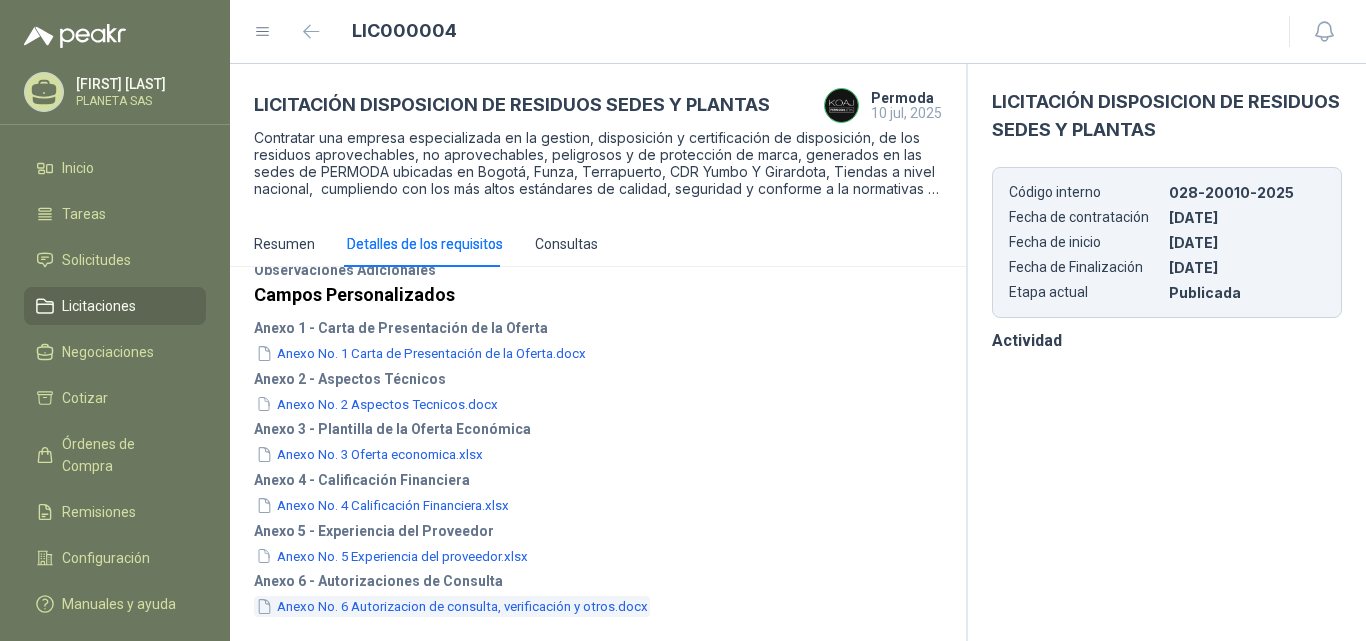click on "Anexo No. 6 Autorizacion de consulta, verificación y otros.docx" at bounding box center [452, 606] 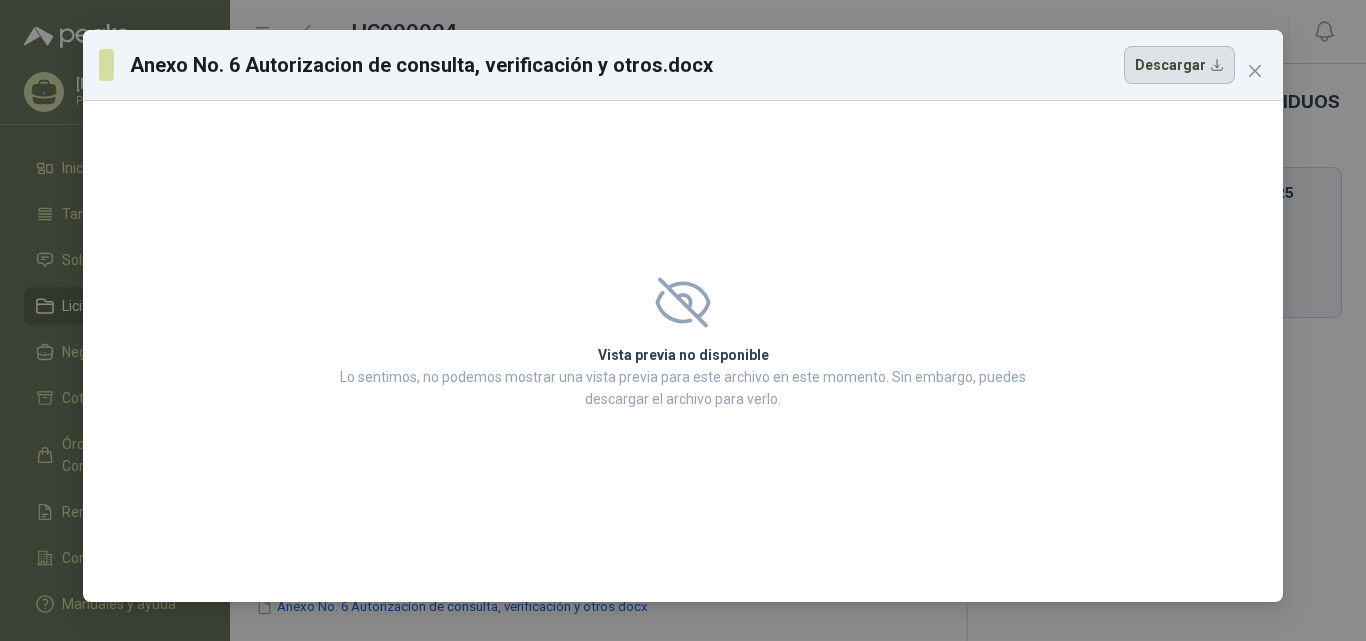 click on "Descargar" at bounding box center (1179, 65) 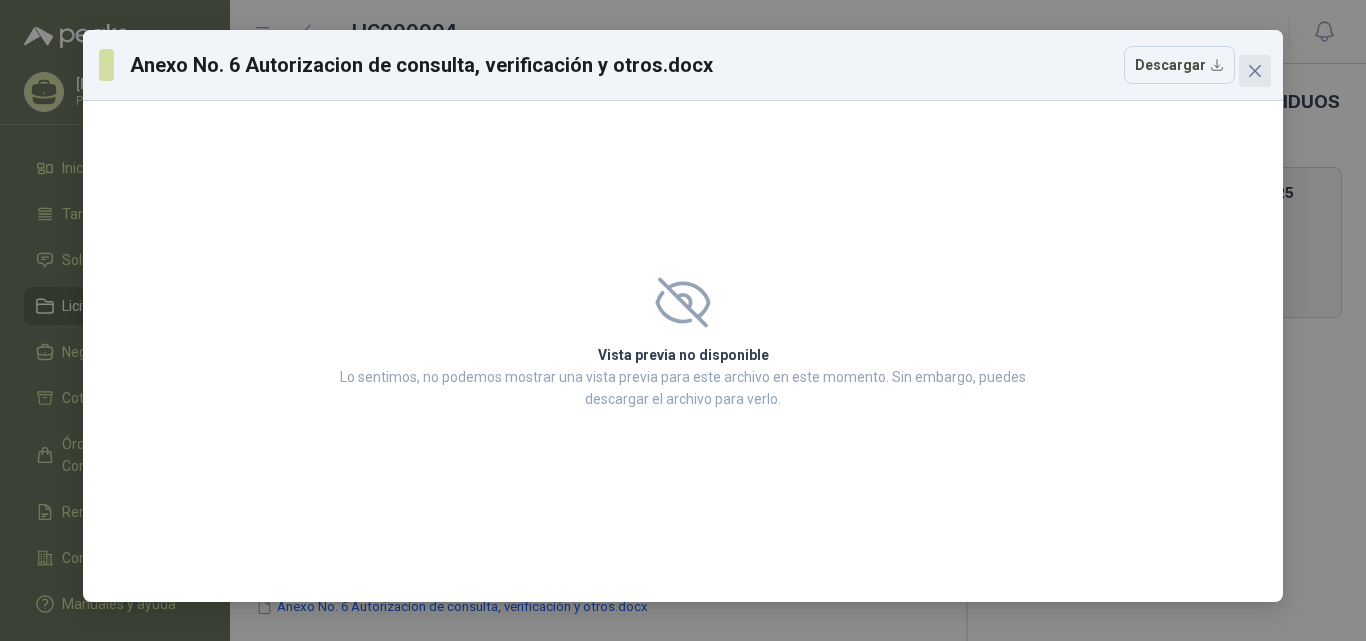 click 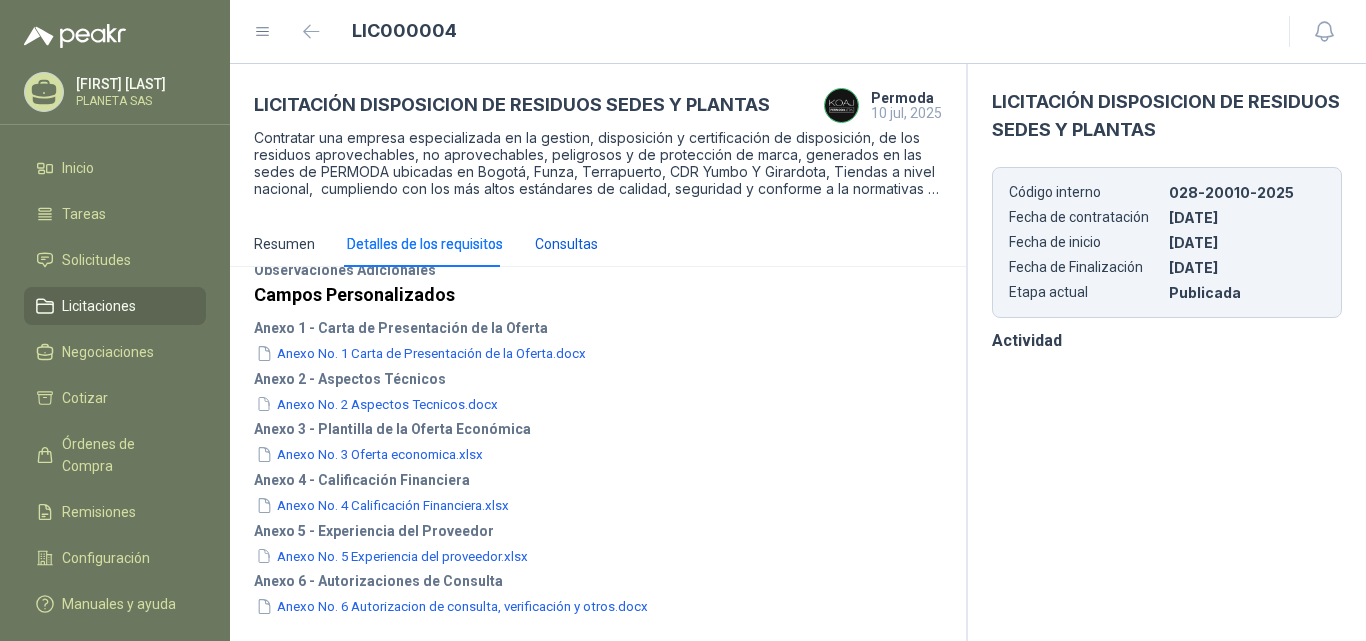 click on "Consultas" at bounding box center (566, 244) 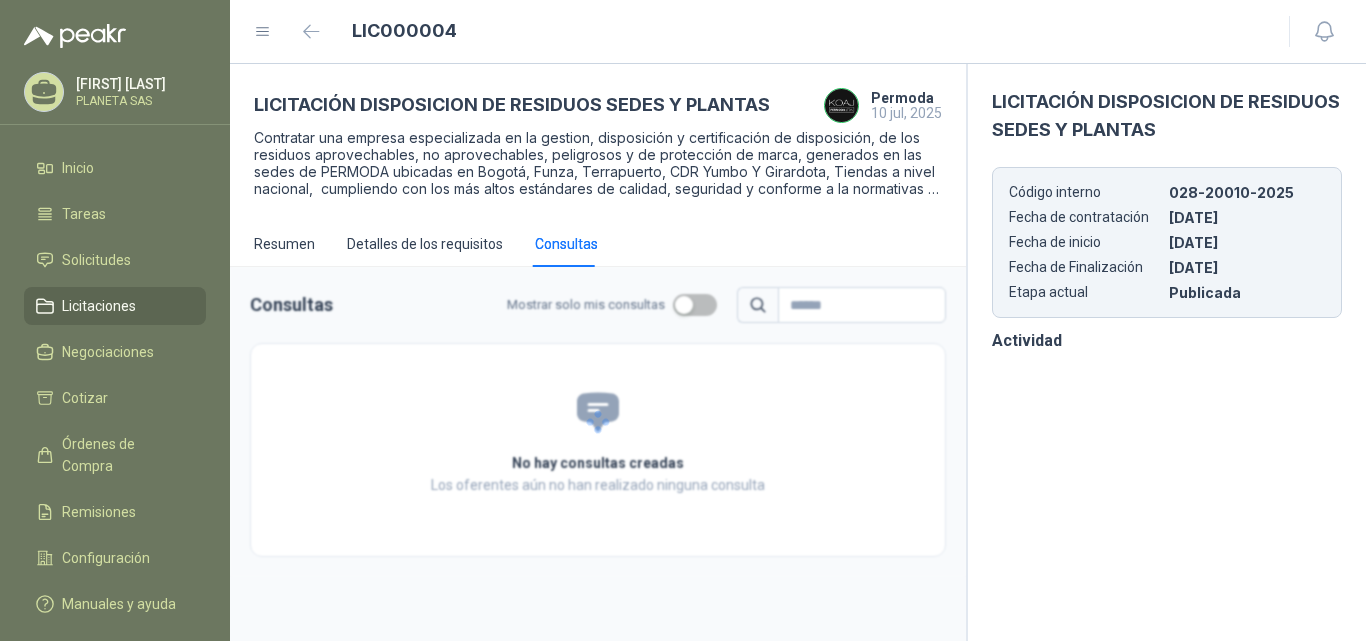 scroll, scrollTop: 0, scrollLeft: 0, axis: both 